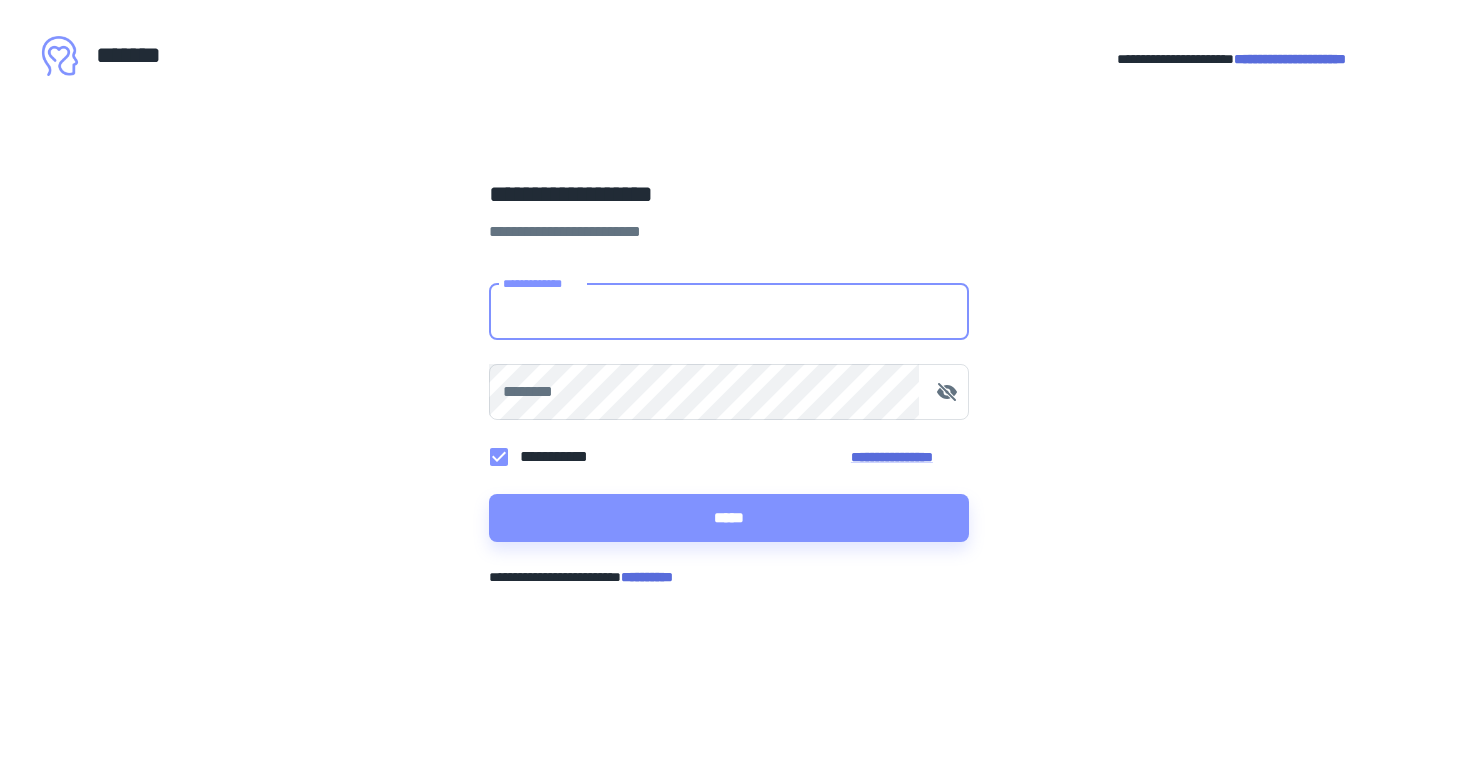 scroll, scrollTop: 0, scrollLeft: 0, axis: both 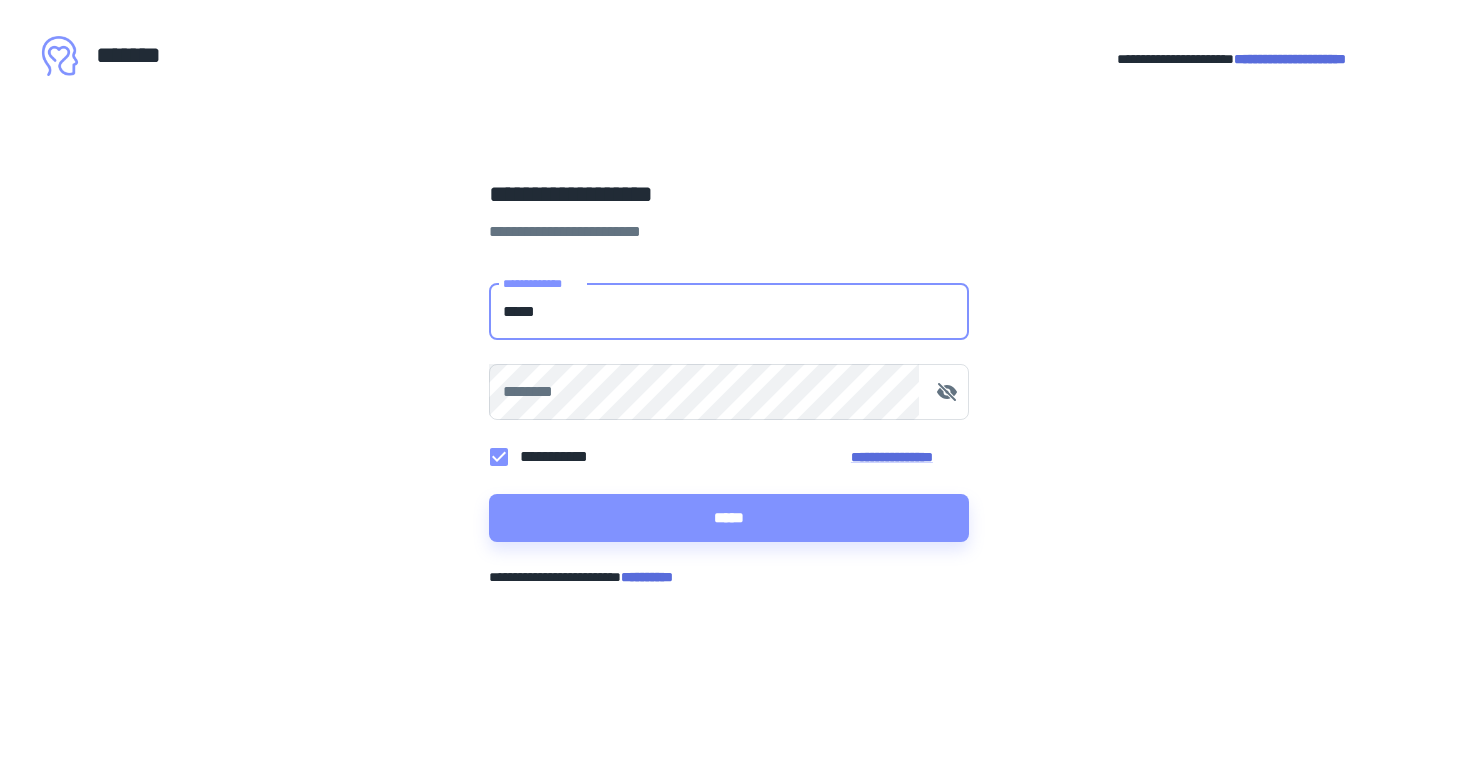 type on "**********" 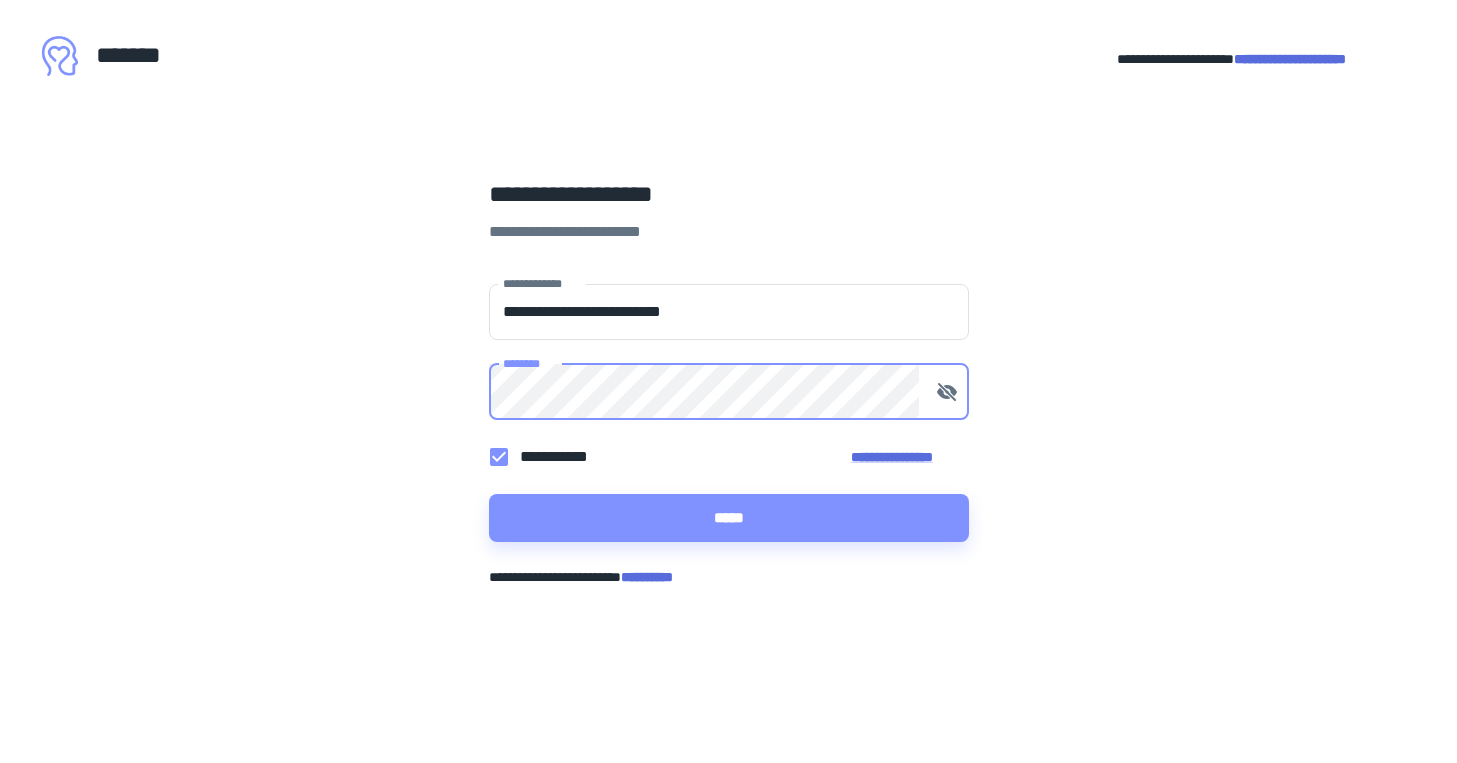 click on "*****" at bounding box center (729, 518) 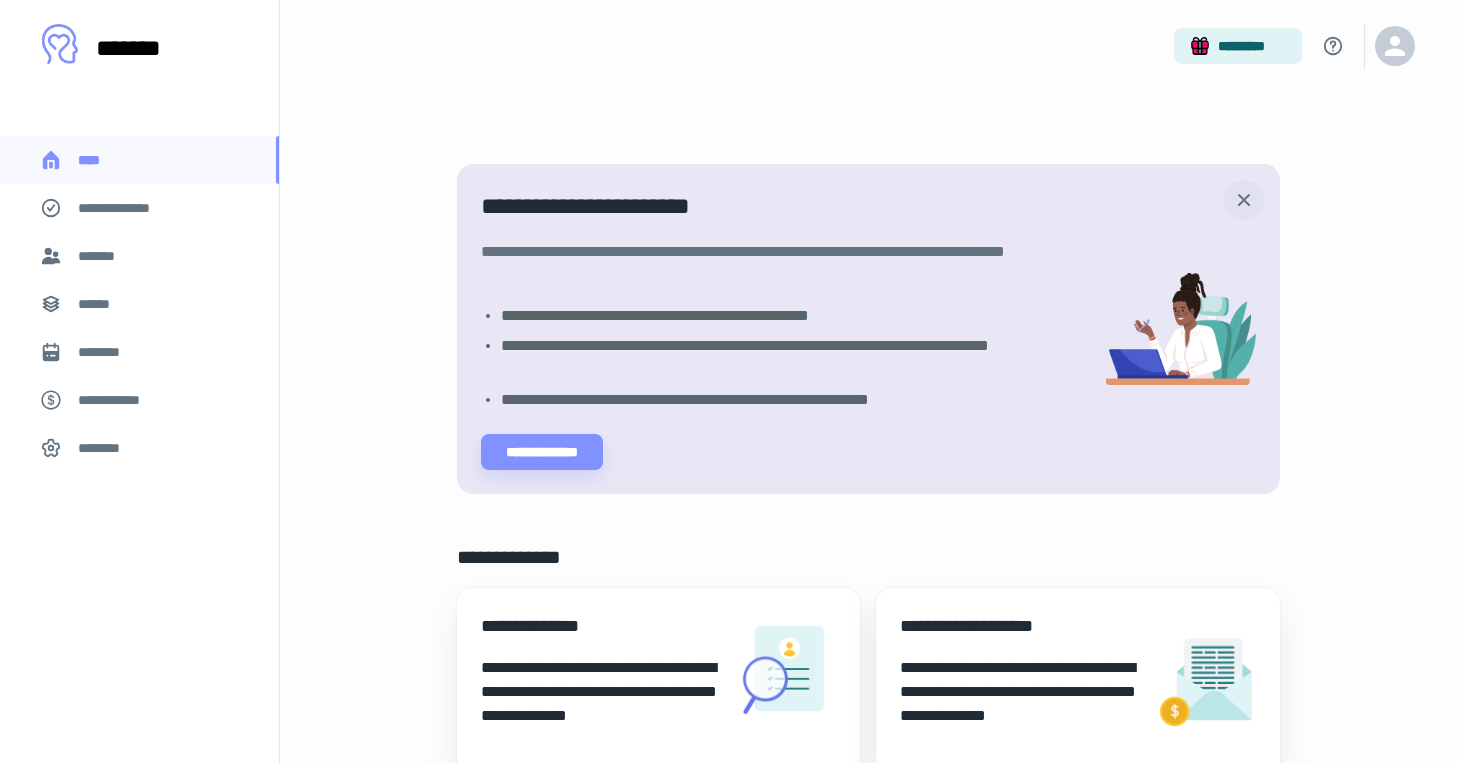 click 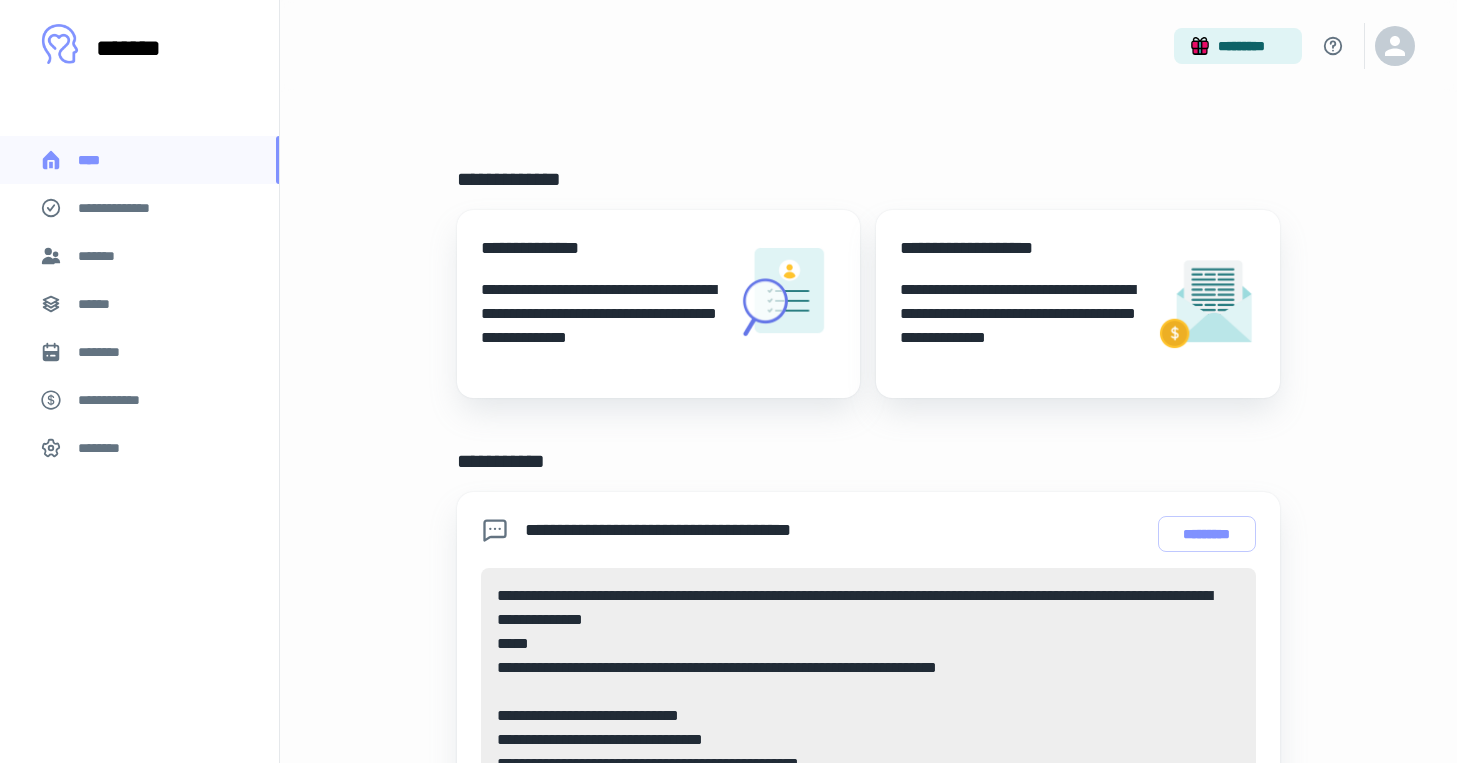 click on "*******" at bounding box center (139, 256) 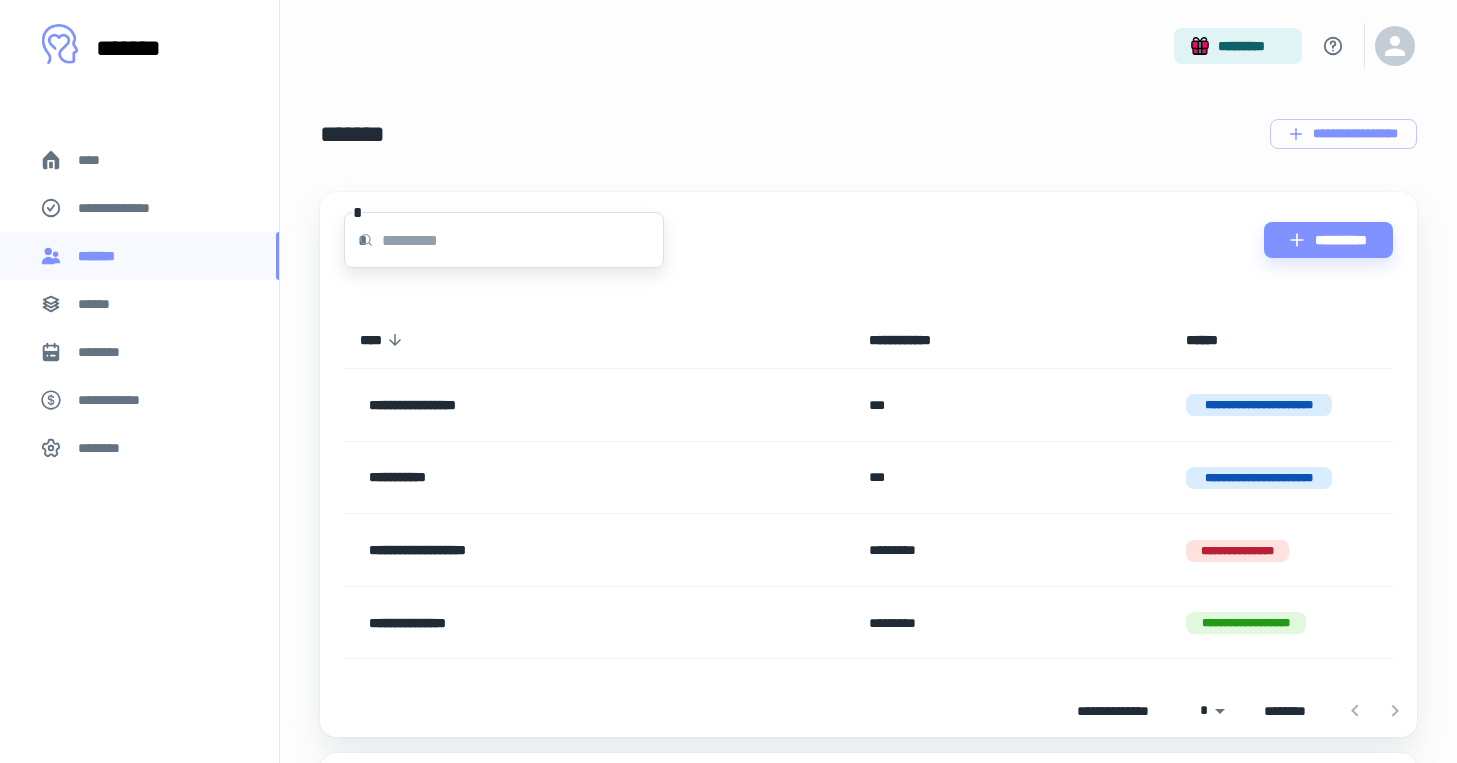 click at bounding box center (523, 240) 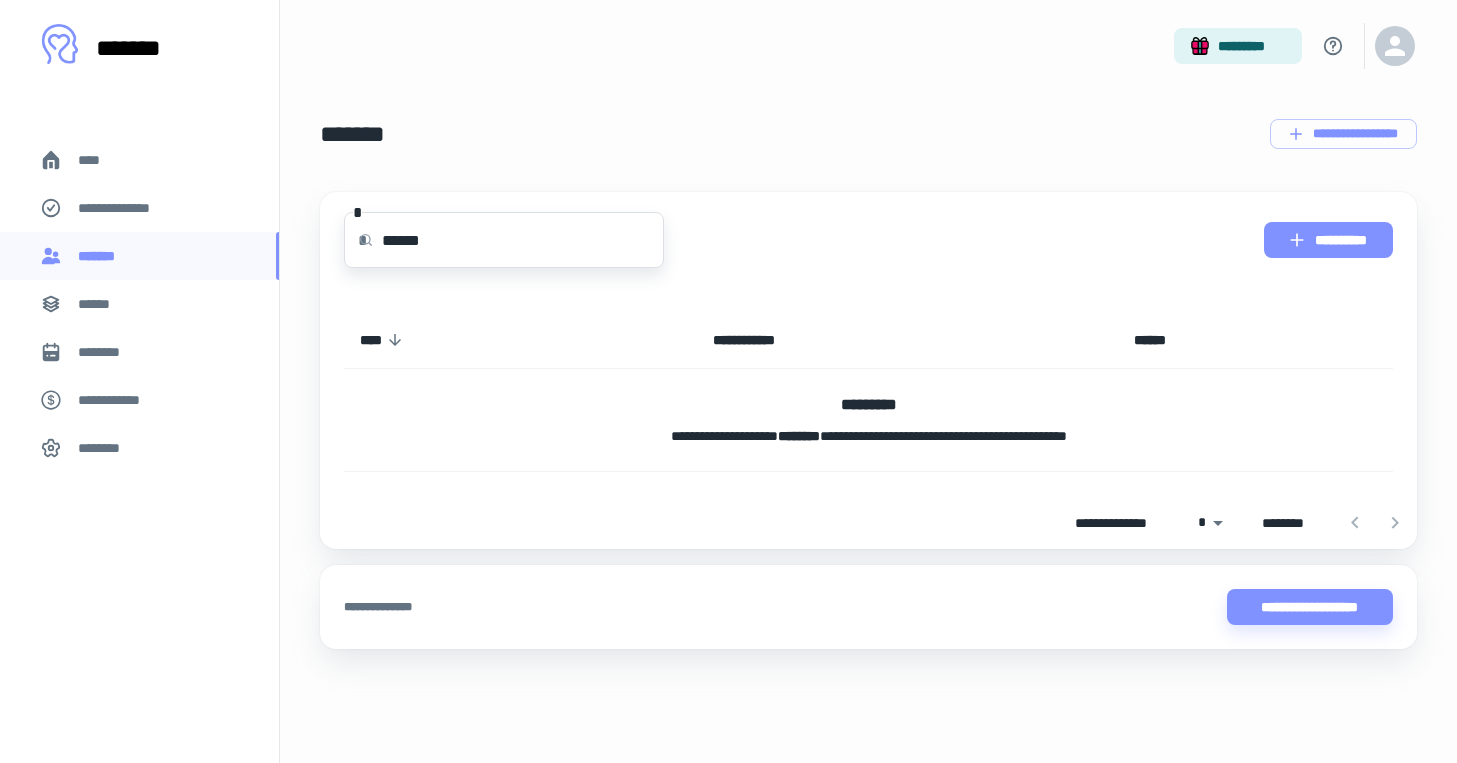 type on "******" 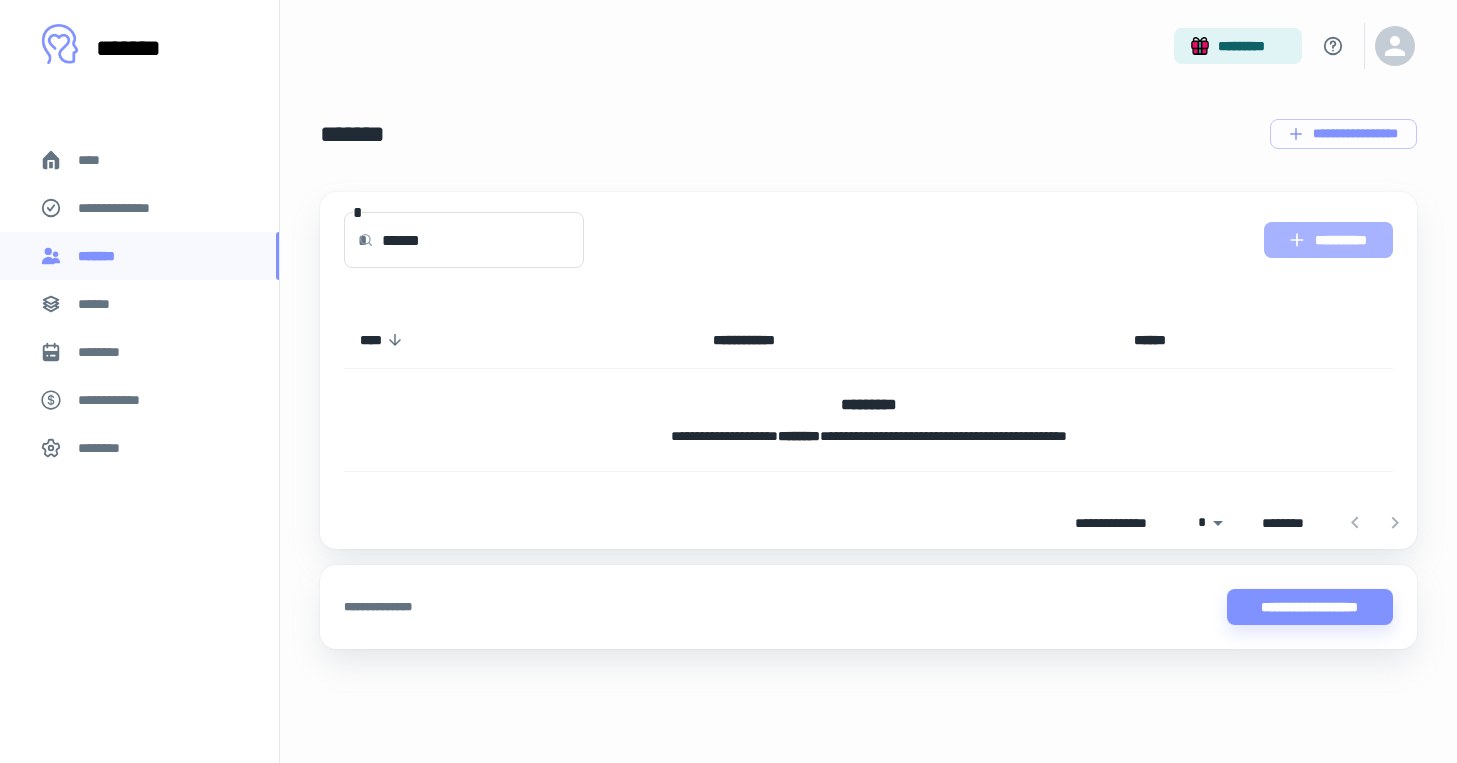 click on "**********" at bounding box center [1328, 240] 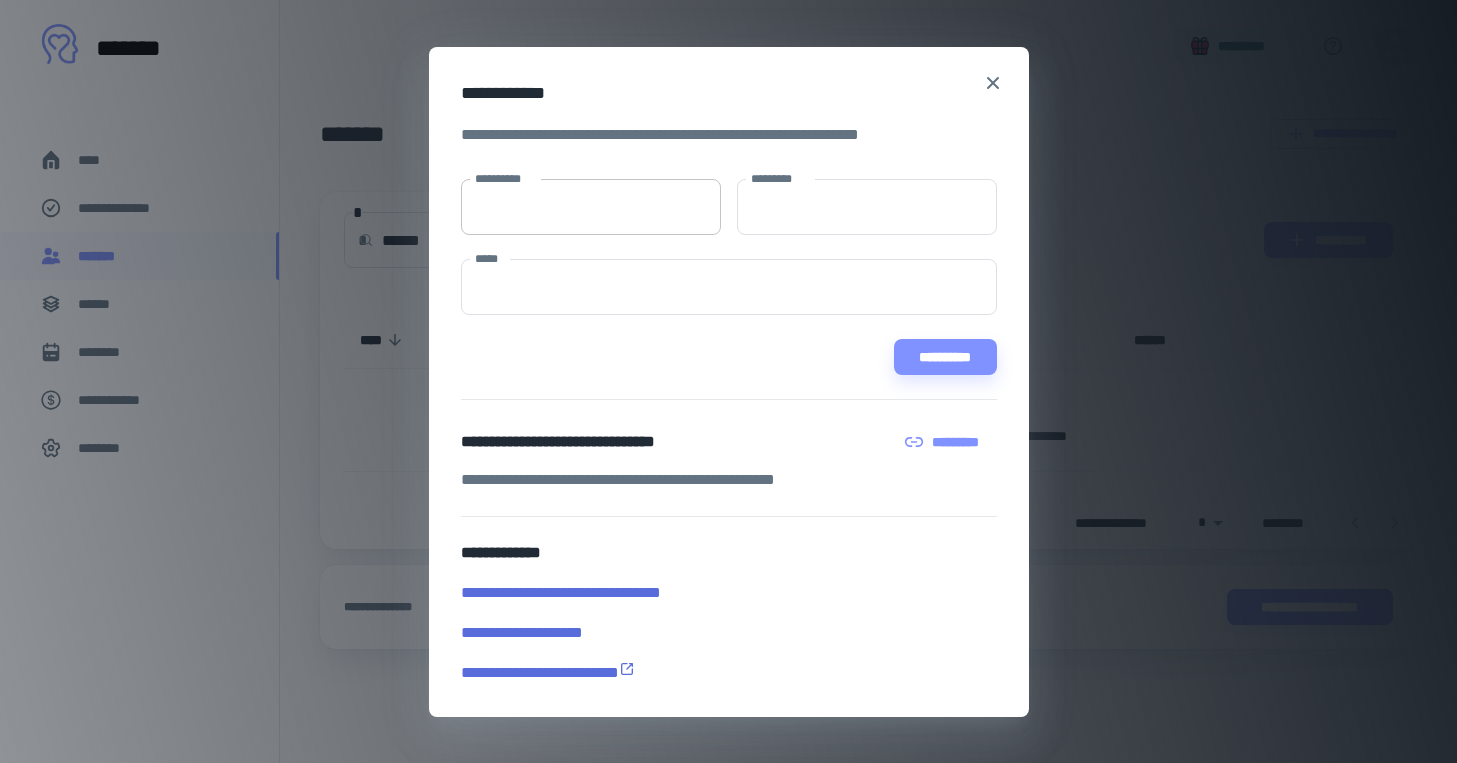 click on "**********" at bounding box center [591, 207] 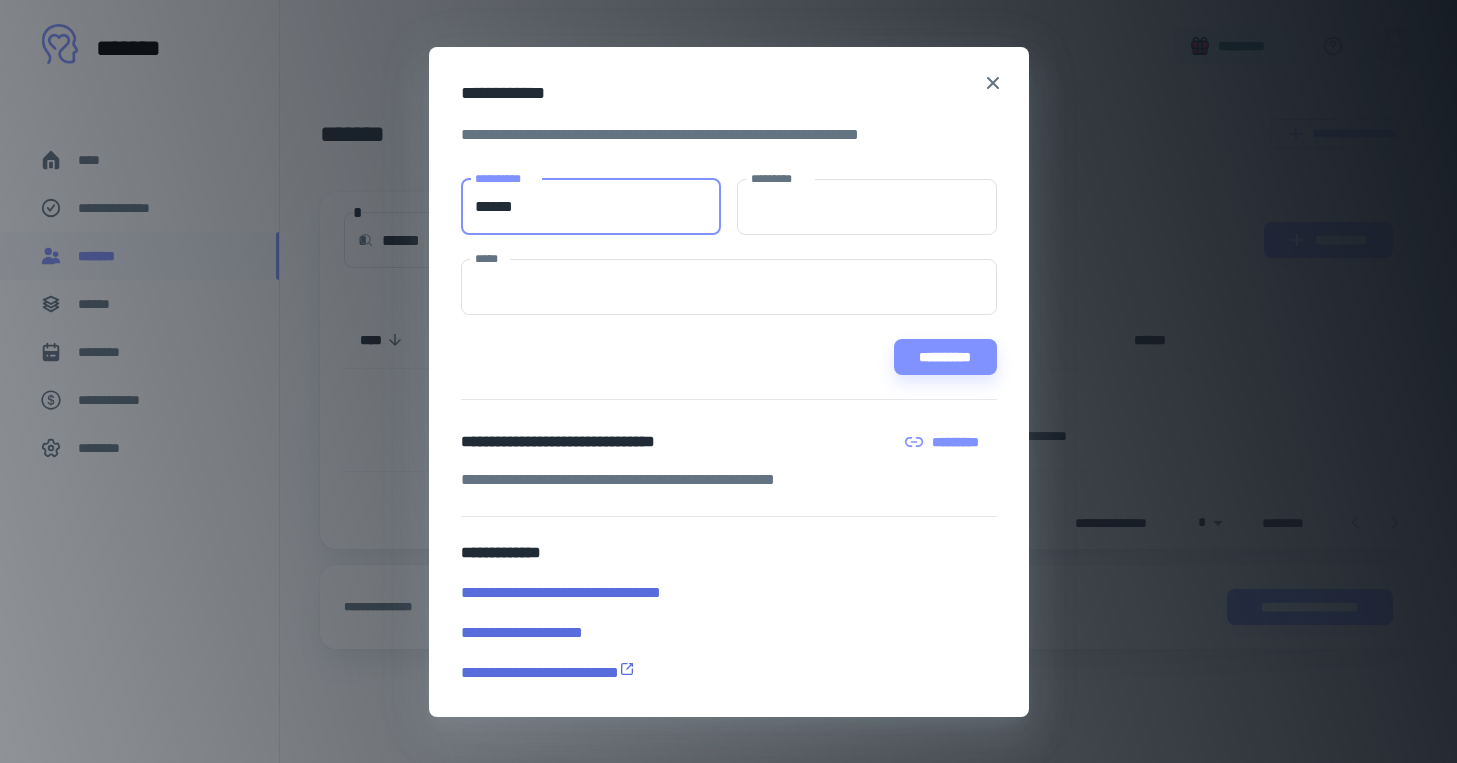 type on "******" 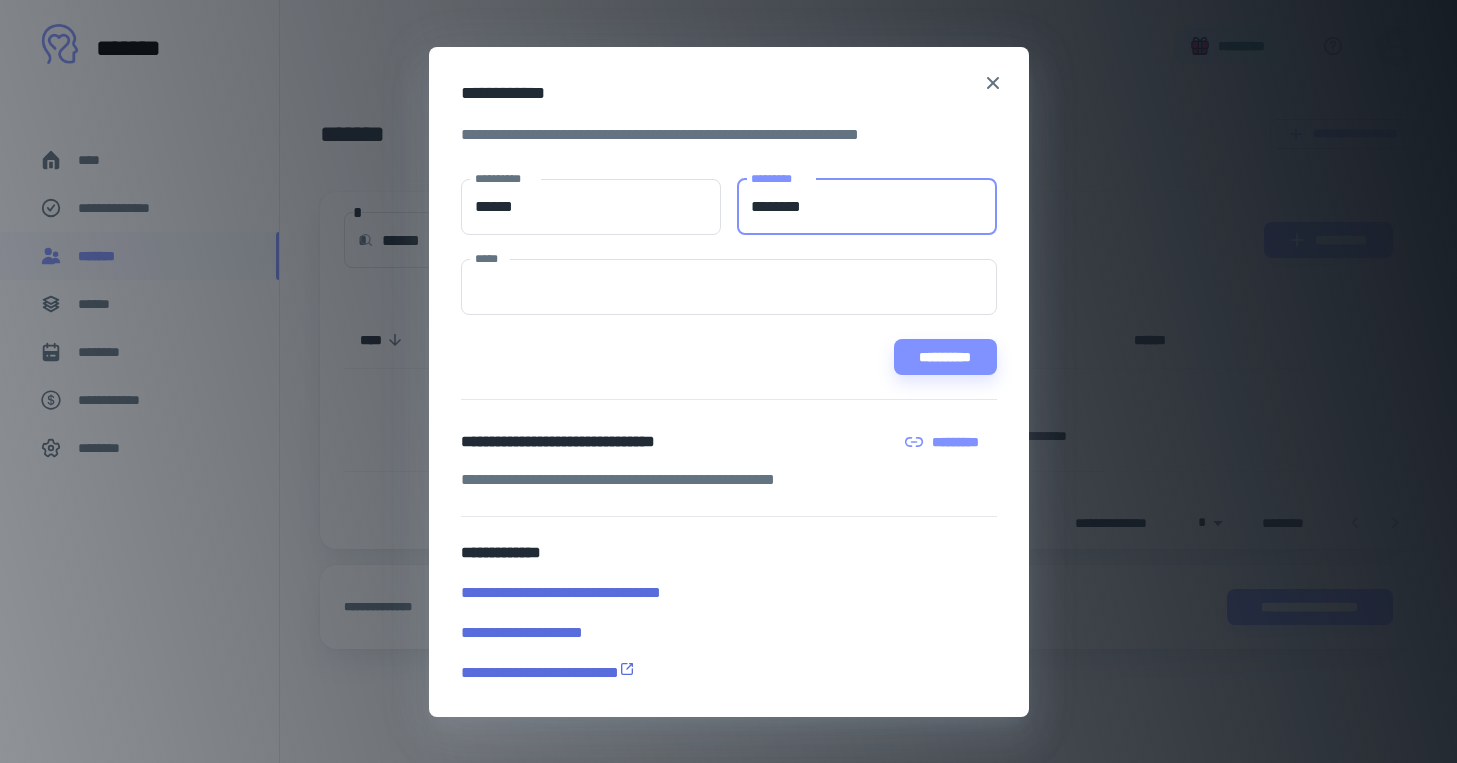 type on "********" 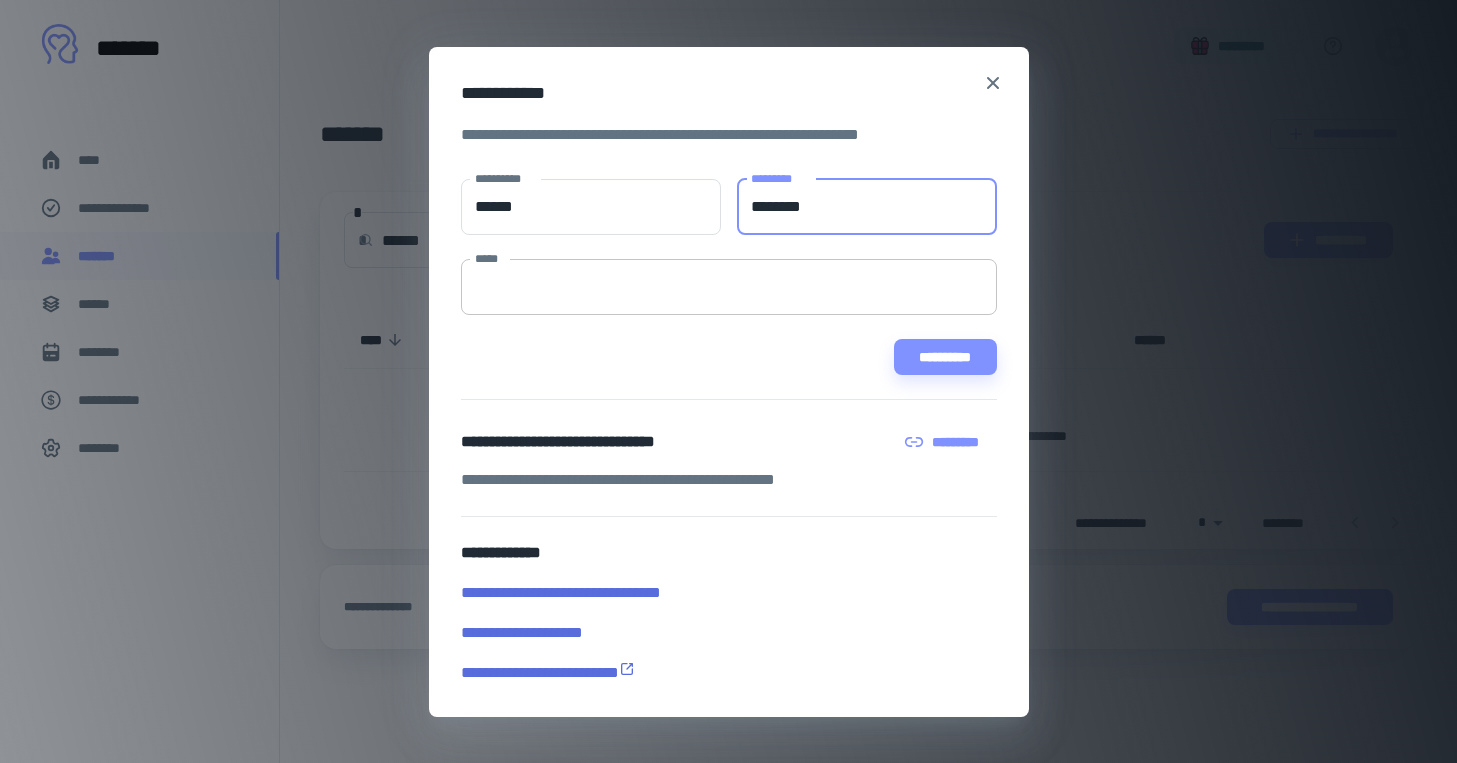 click on "*****" at bounding box center [729, 287] 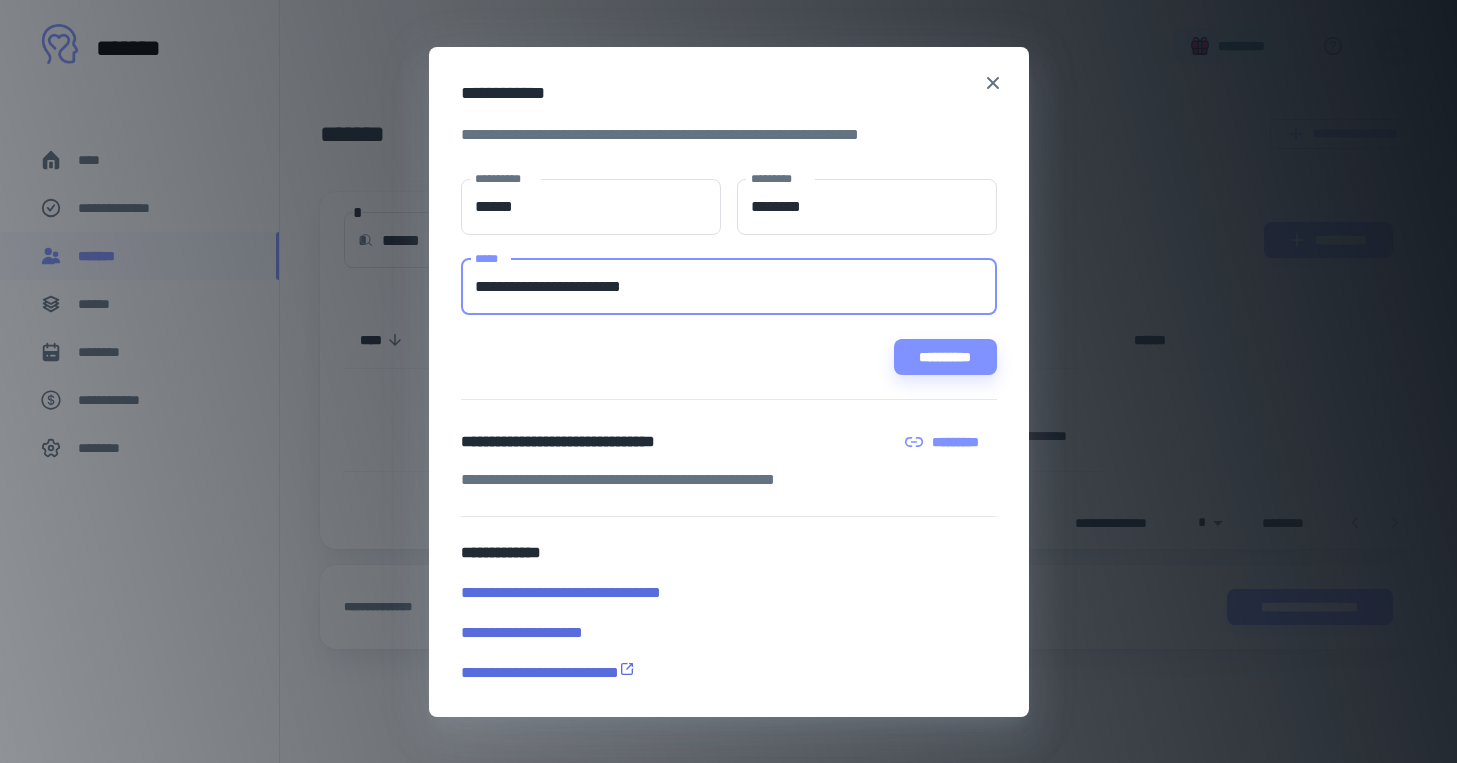 type on "**********" 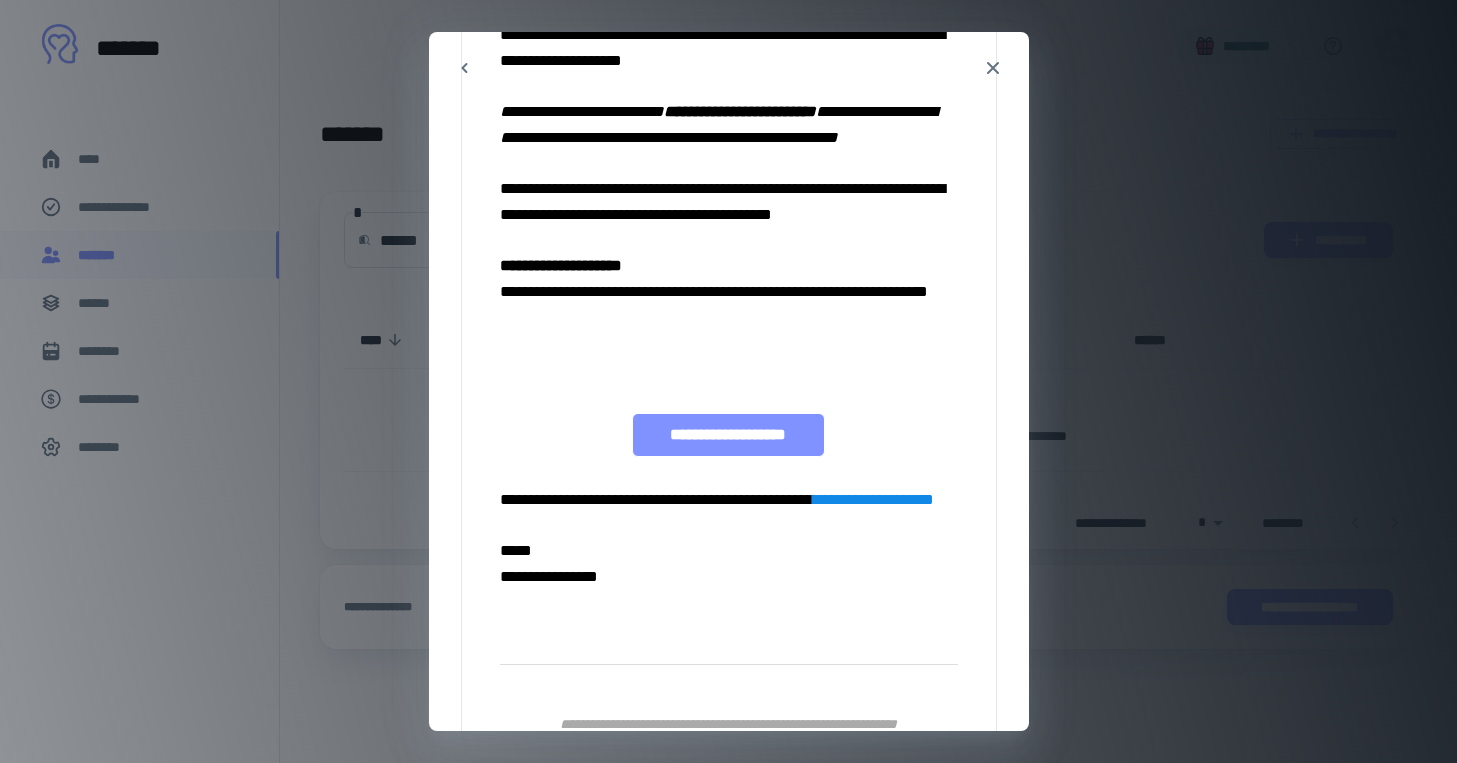 scroll, scrollTop: 692, scrollLeft: 0, axis: vertical 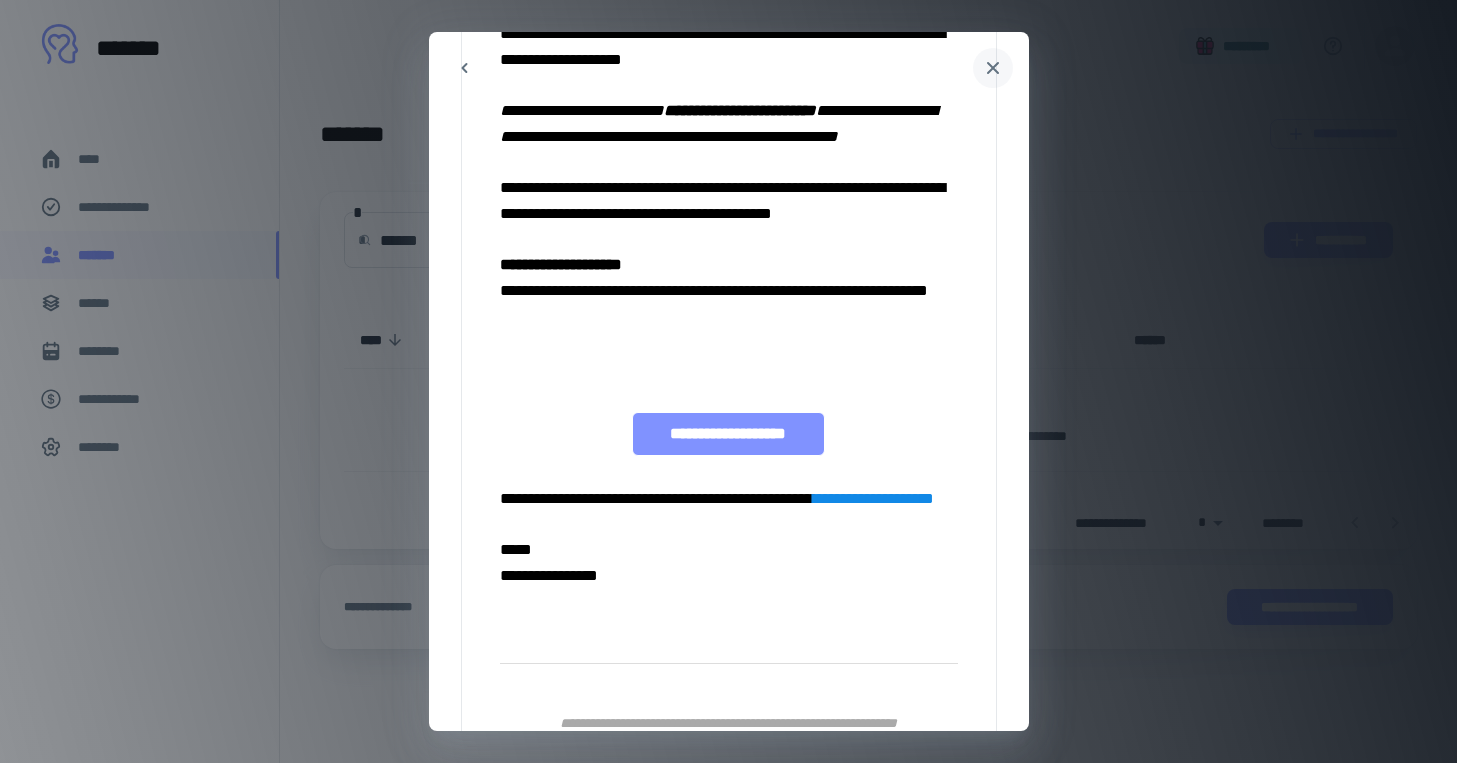 click 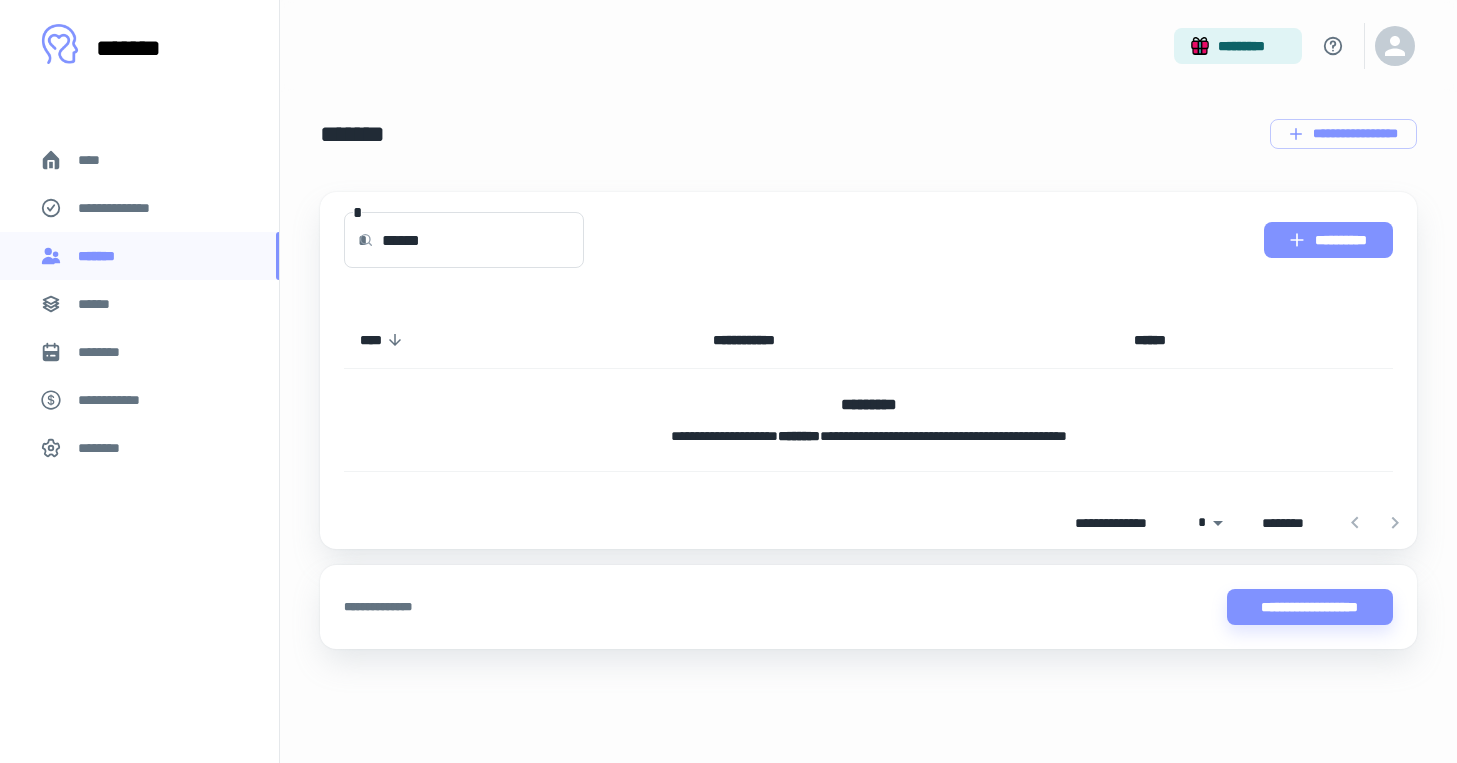 click on "**********" at bounding box center (1328, 240) 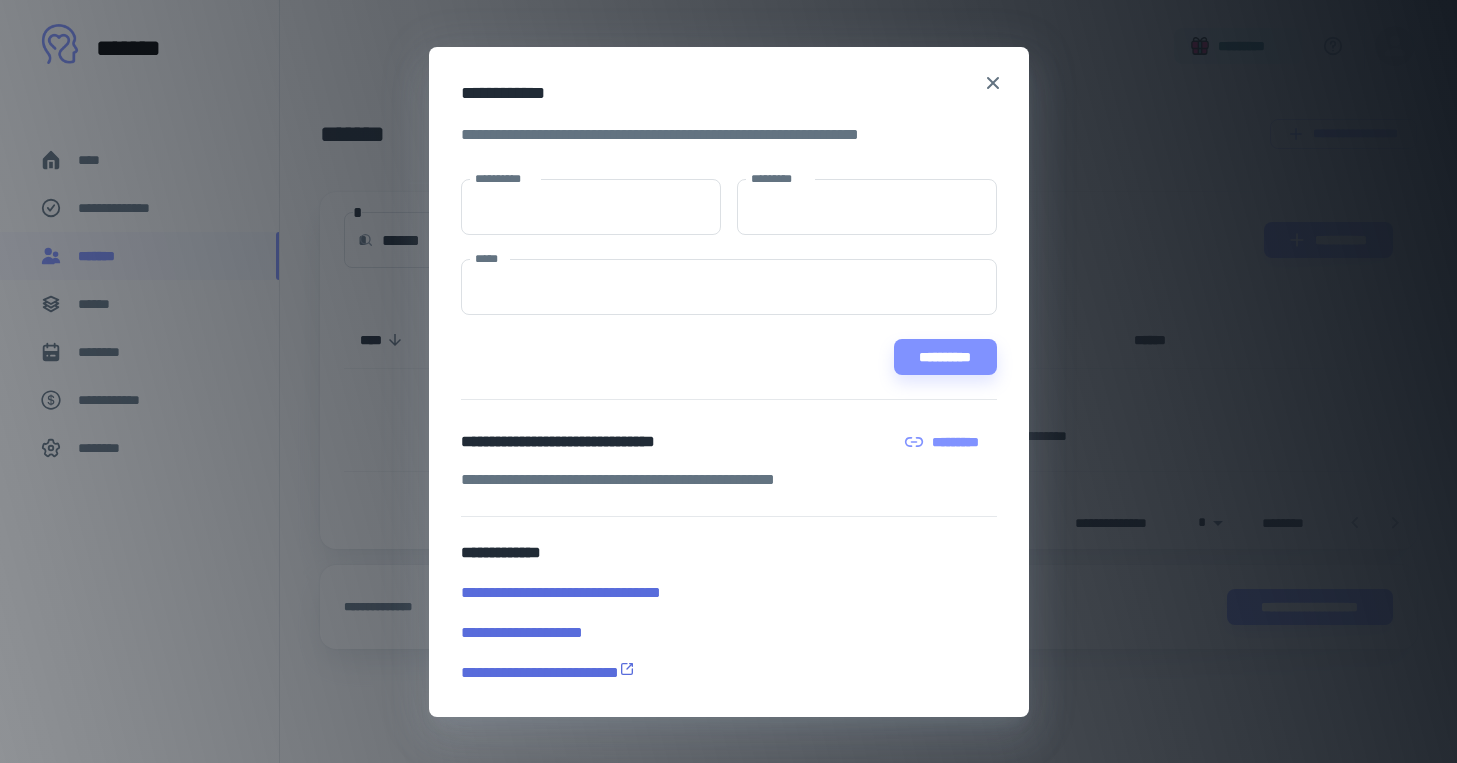 click on "*********" at bounding box center (944, 442) 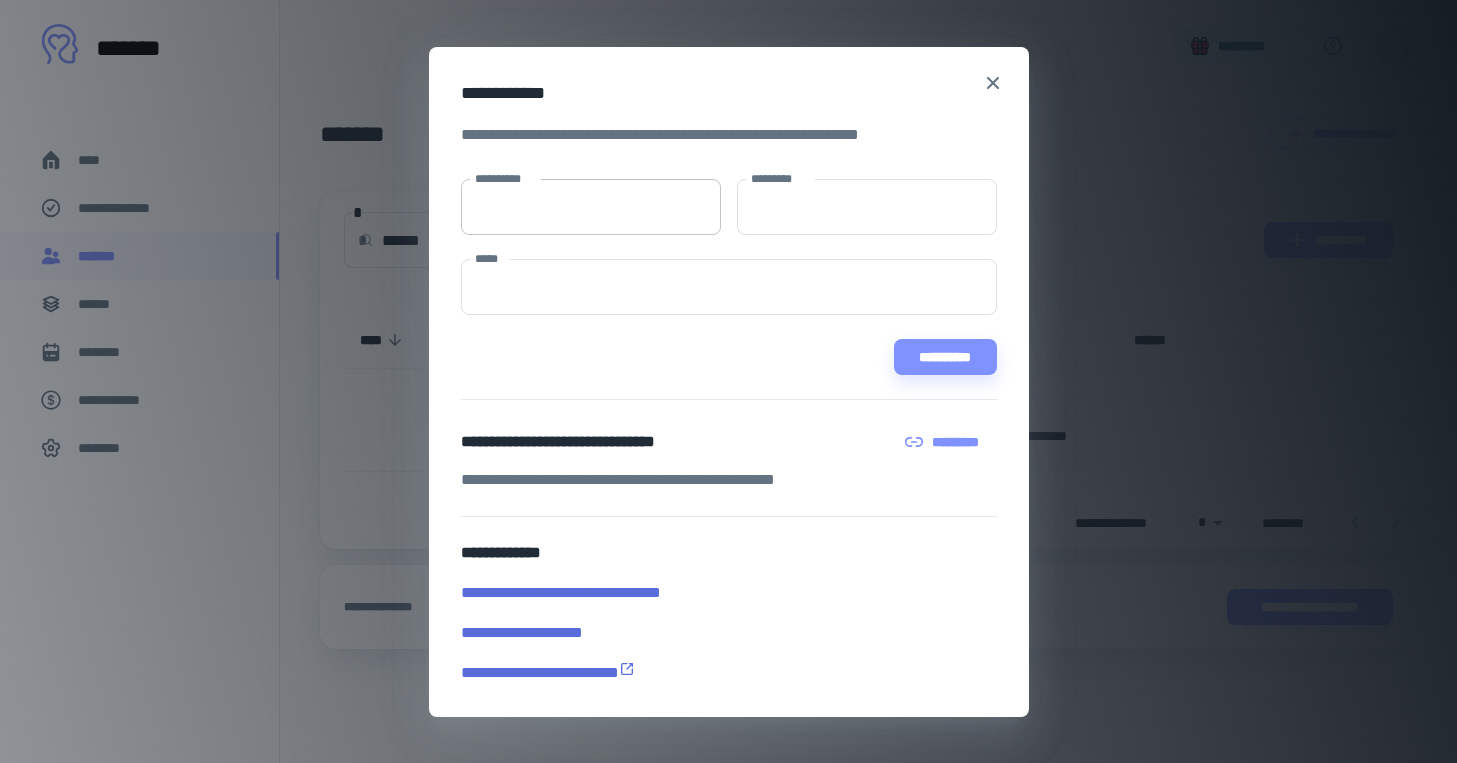 click on "**********" at bounding box center [591, 207] 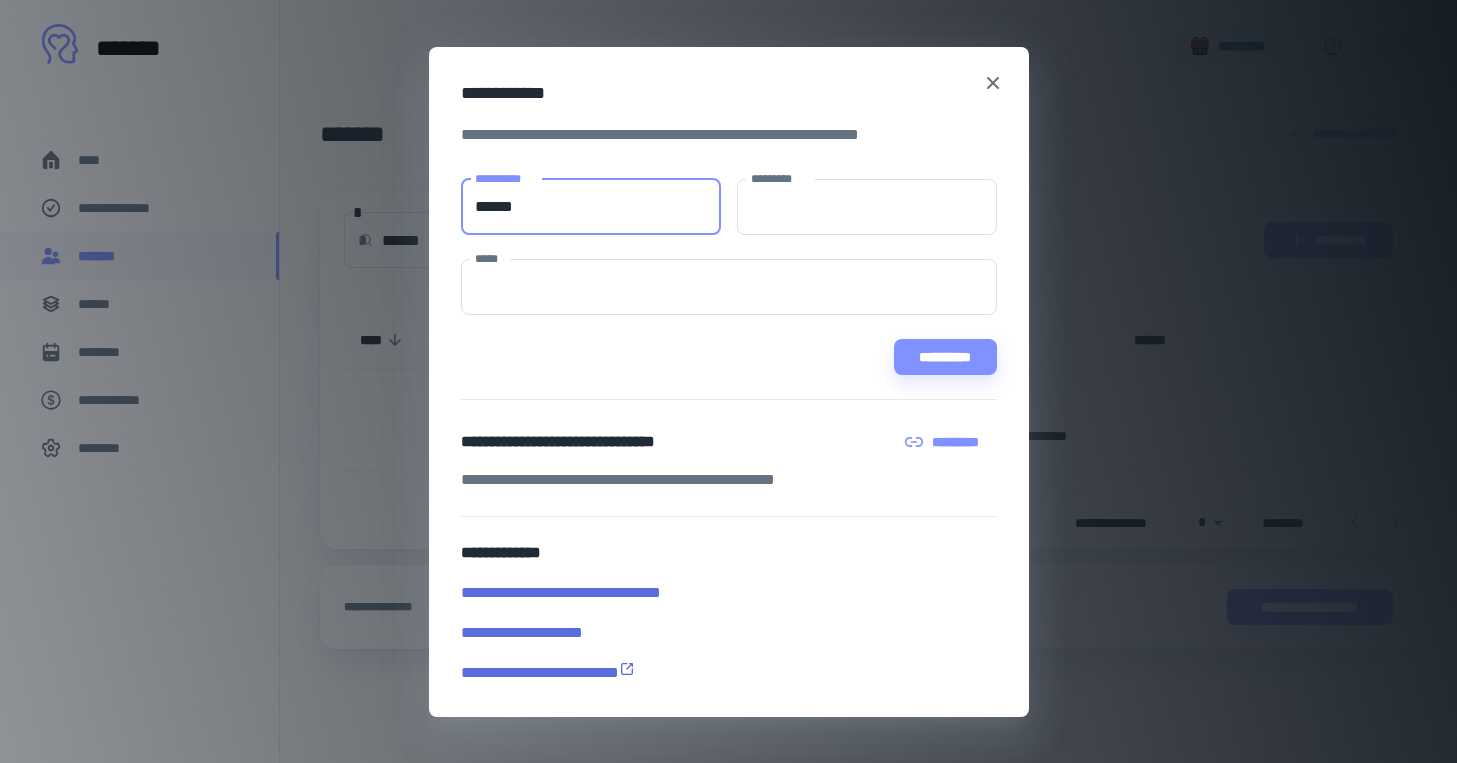 type on "******" 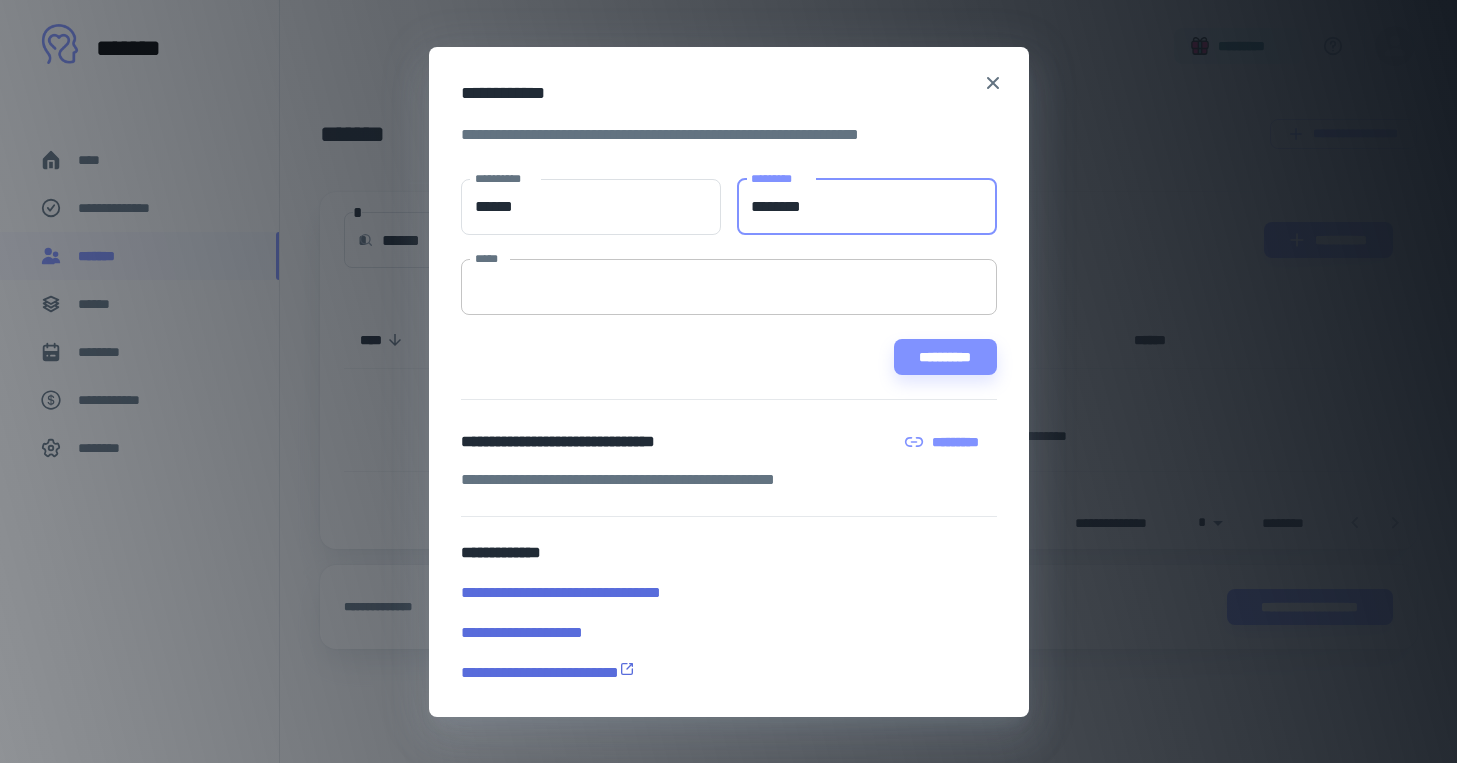 type on "********" 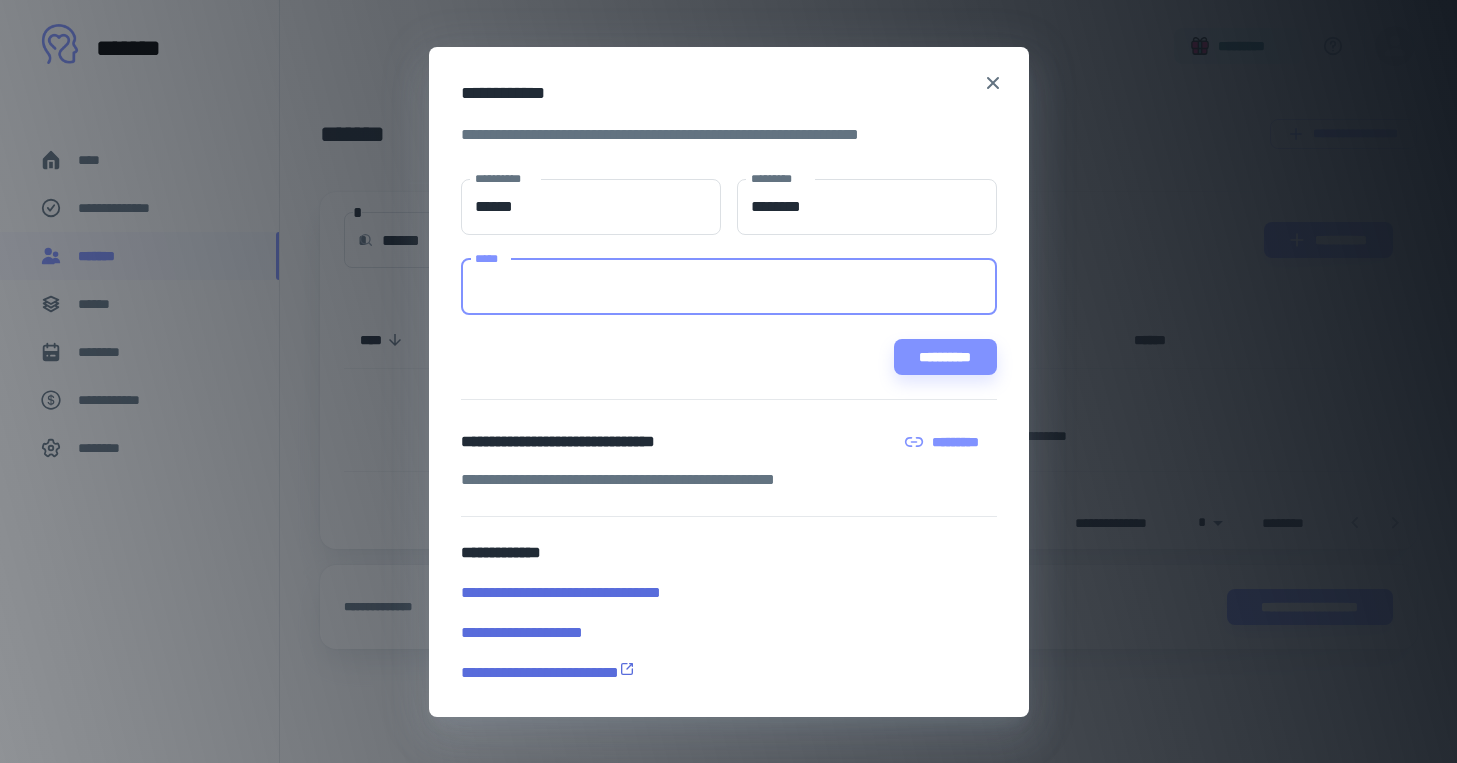 click on "*****" at bounding box center [729, 287] 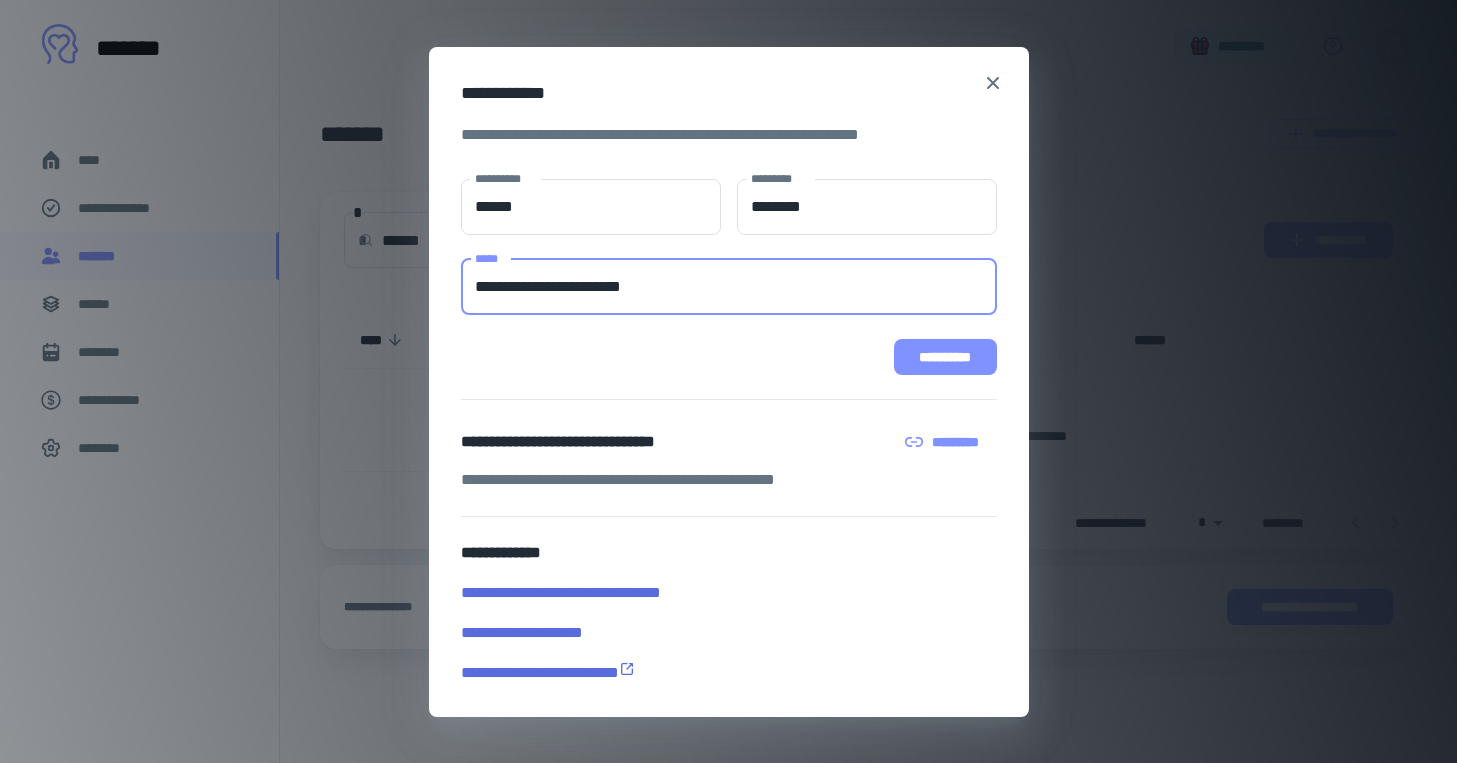 type on "**********" 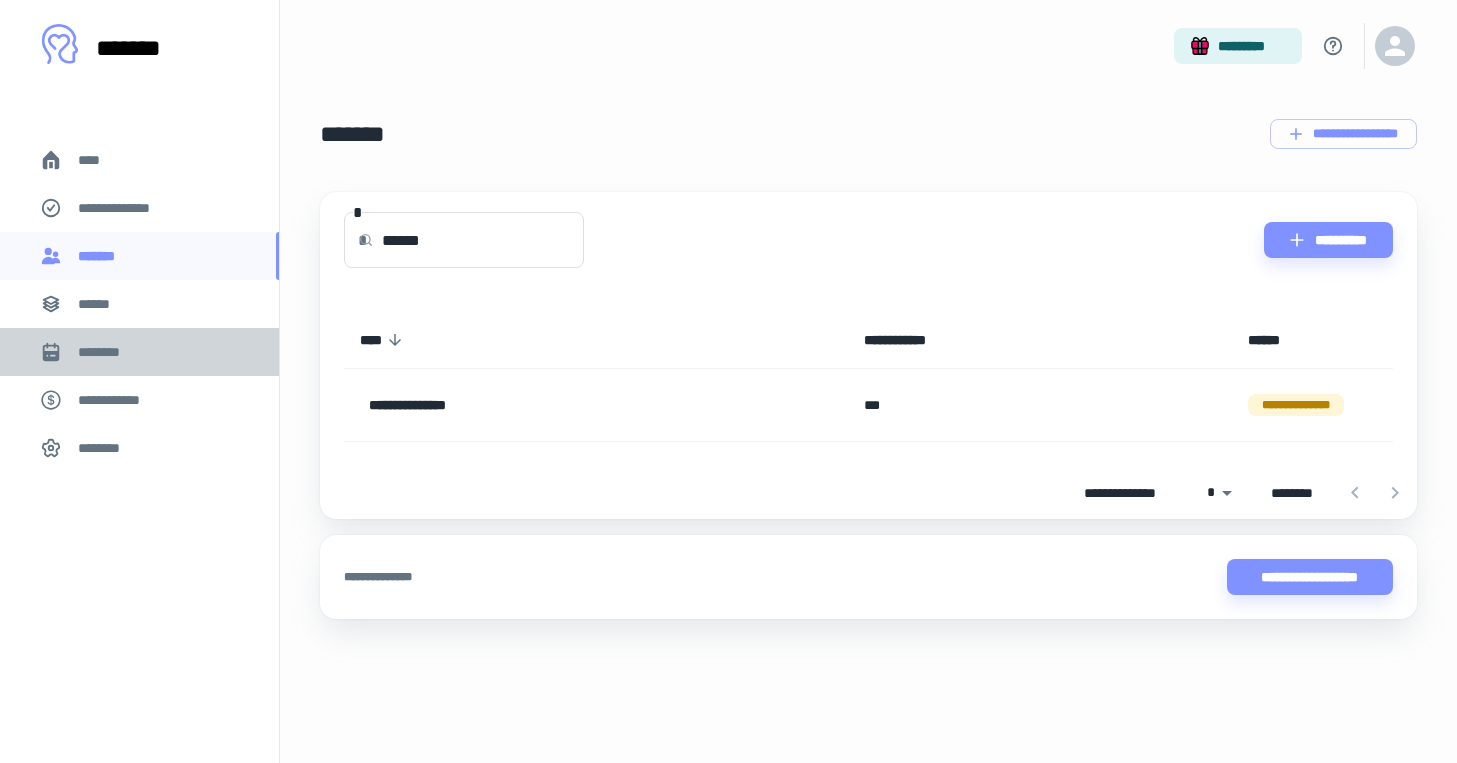click on "********" at bounding box center [139, 352] 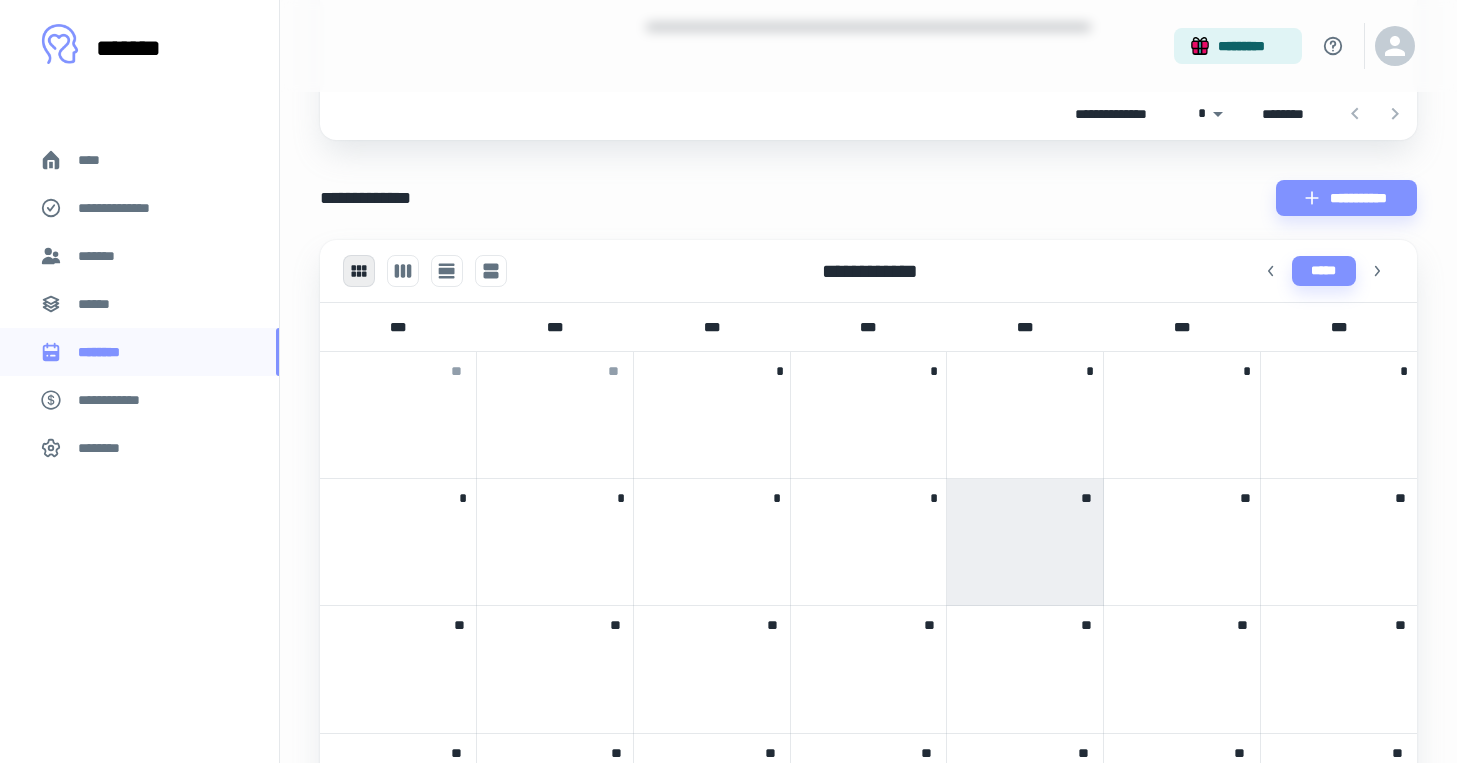 scroll, scrollTop: 363, scrollLeft: 0, axis: vertical 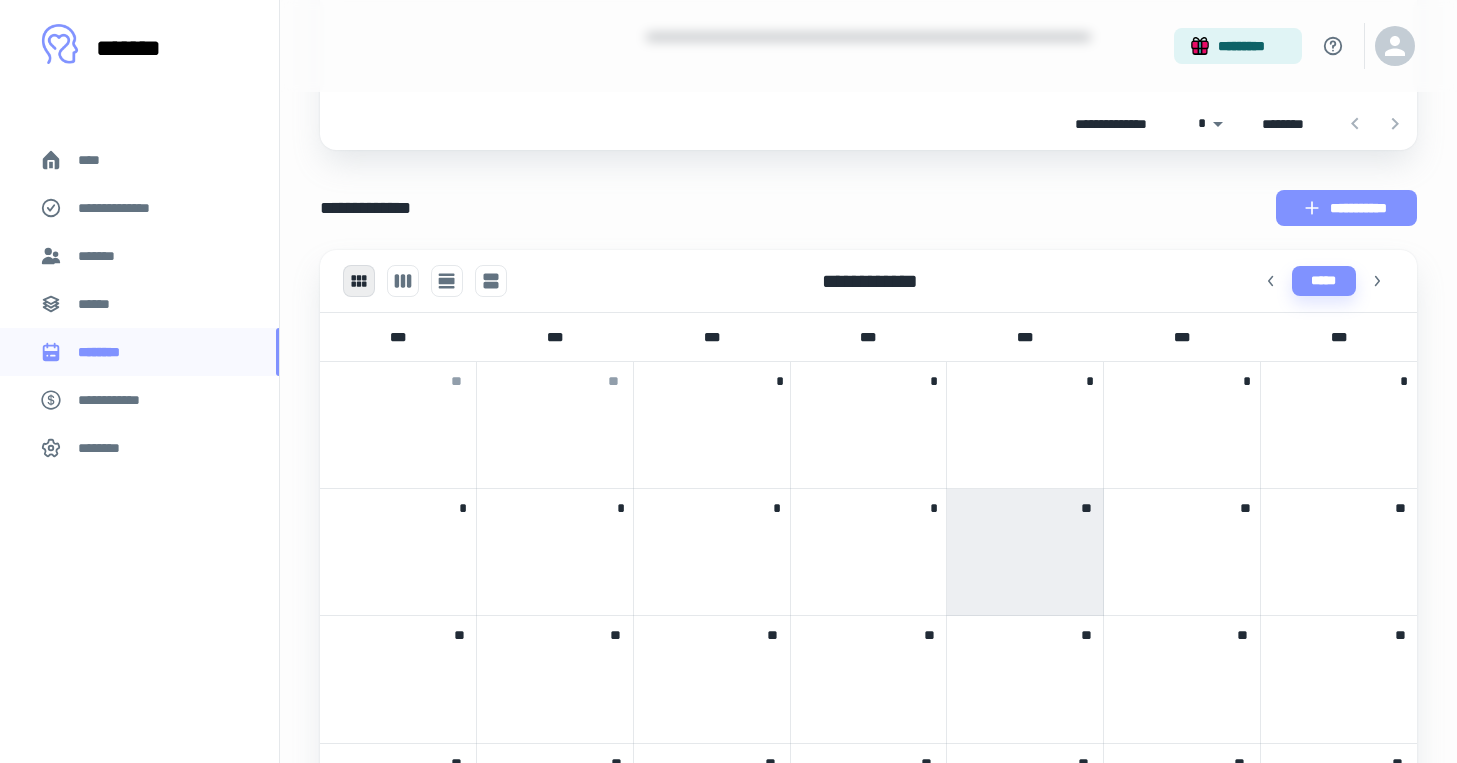 click on "**********" at bounding box center [1346, 208] 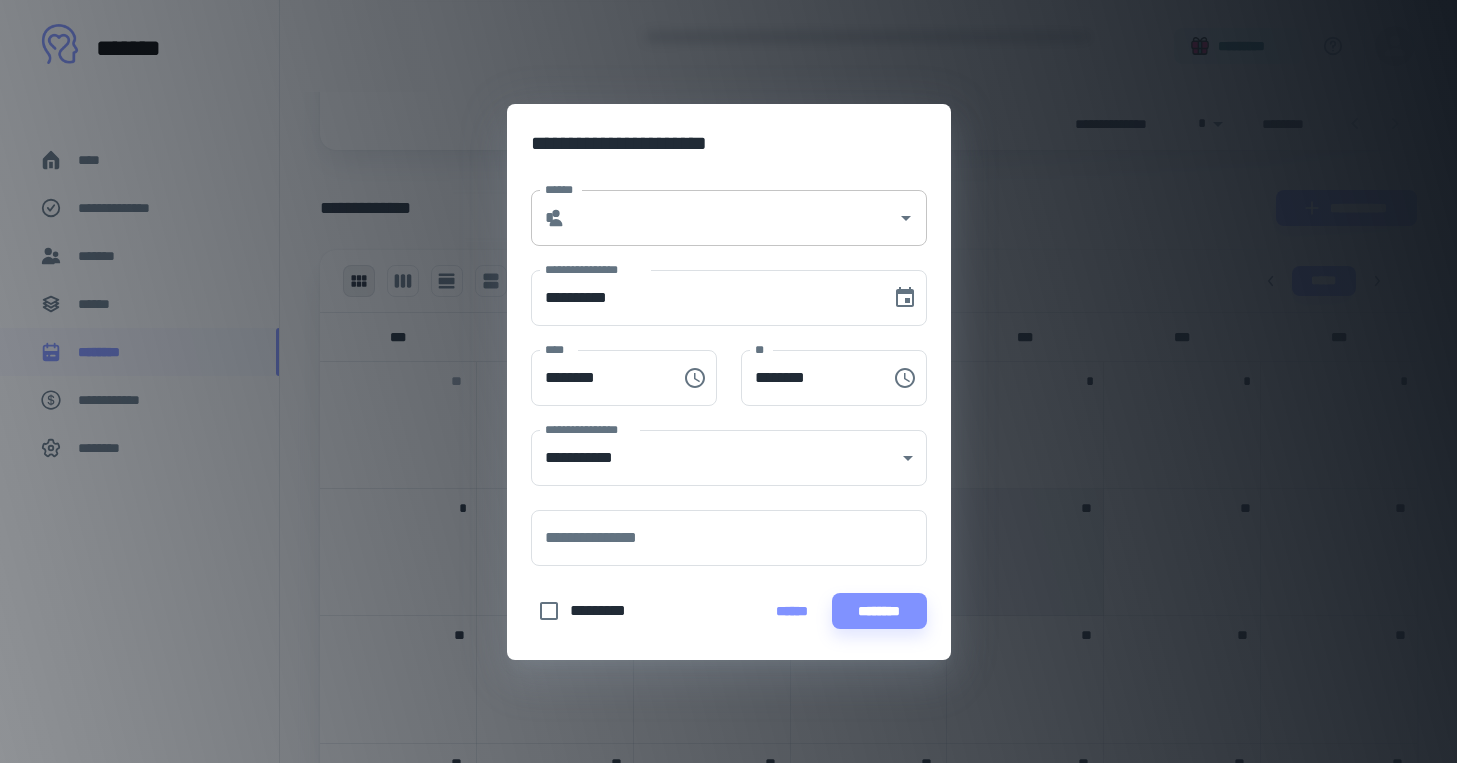 click on "******" at bounding box center [731, 218] 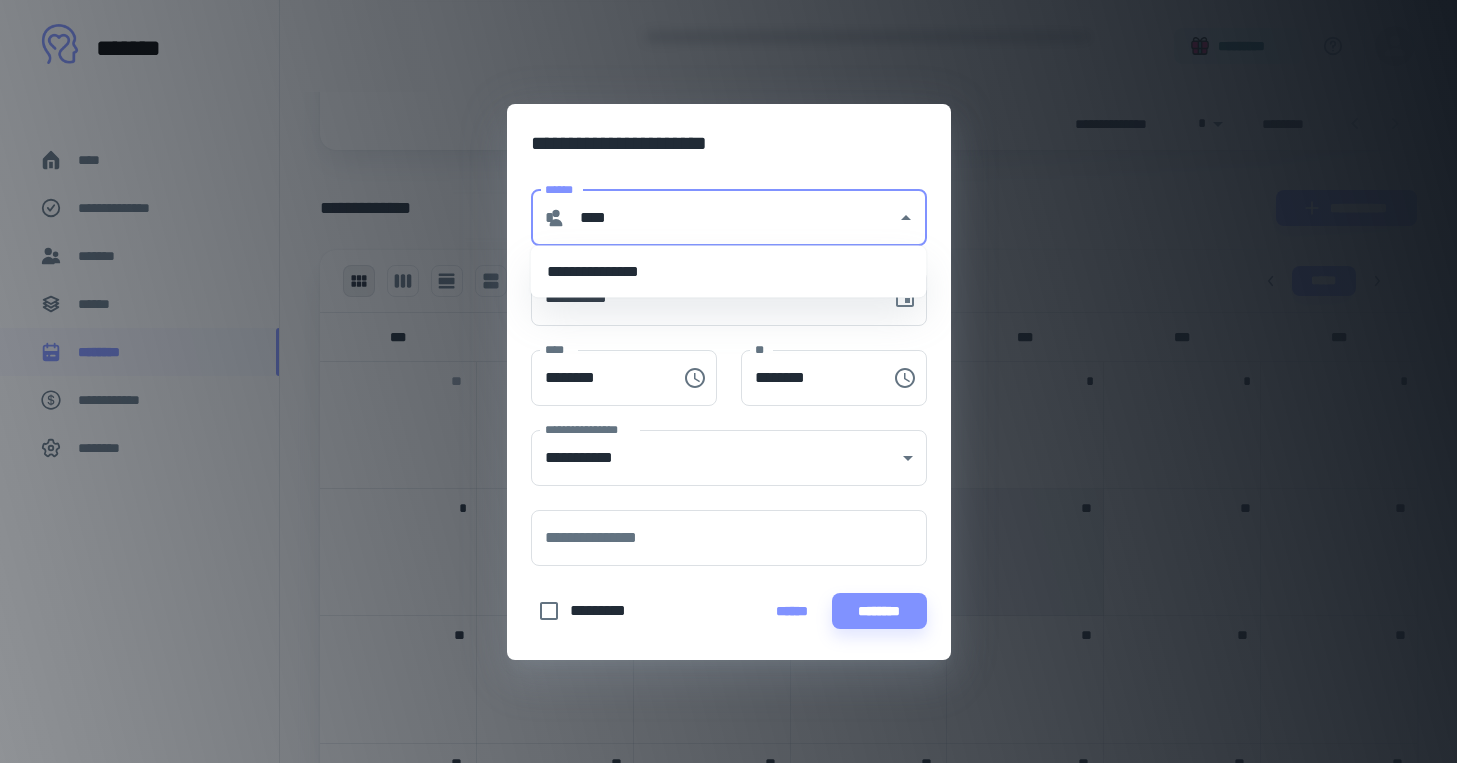 click on "**********" at bounding box center (729, 272) 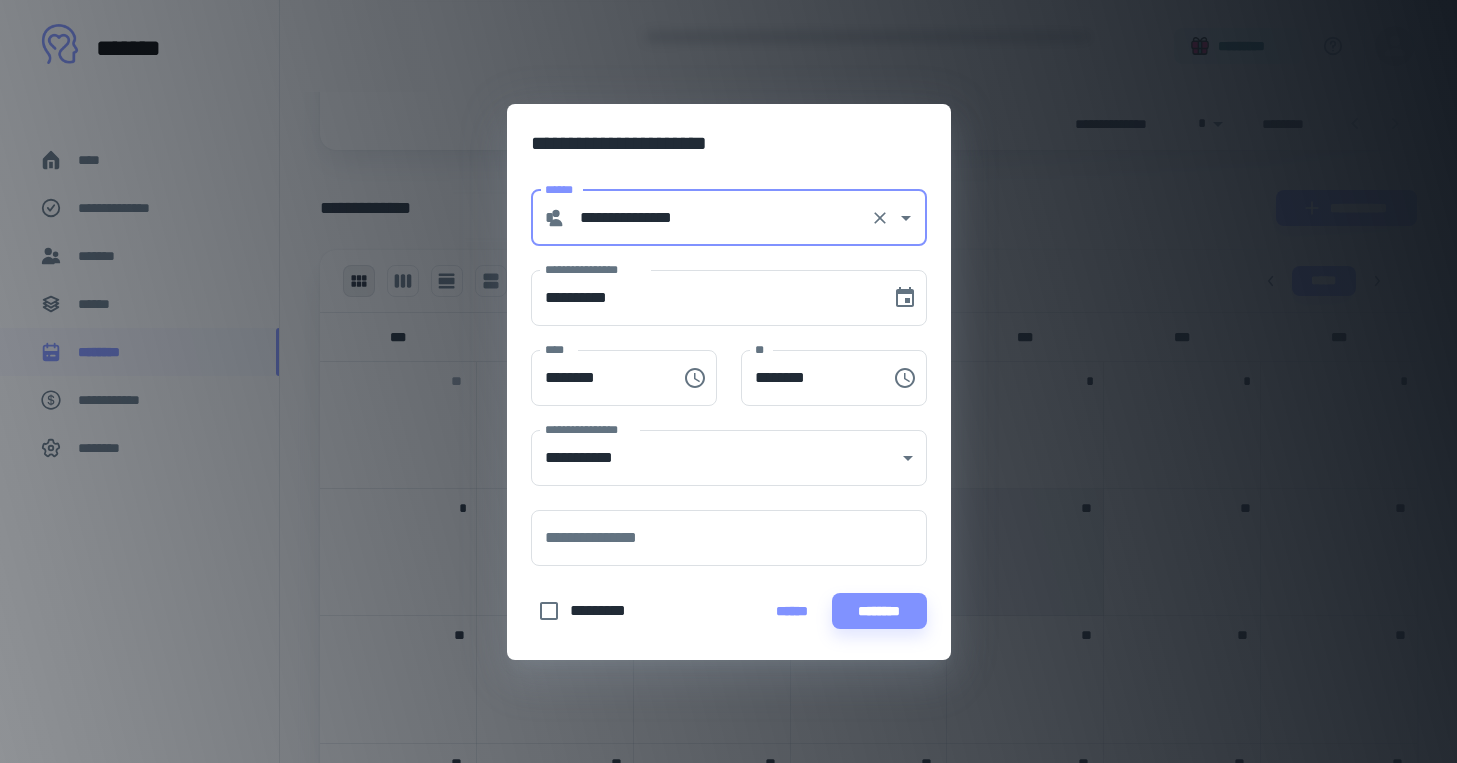 type on "**********" 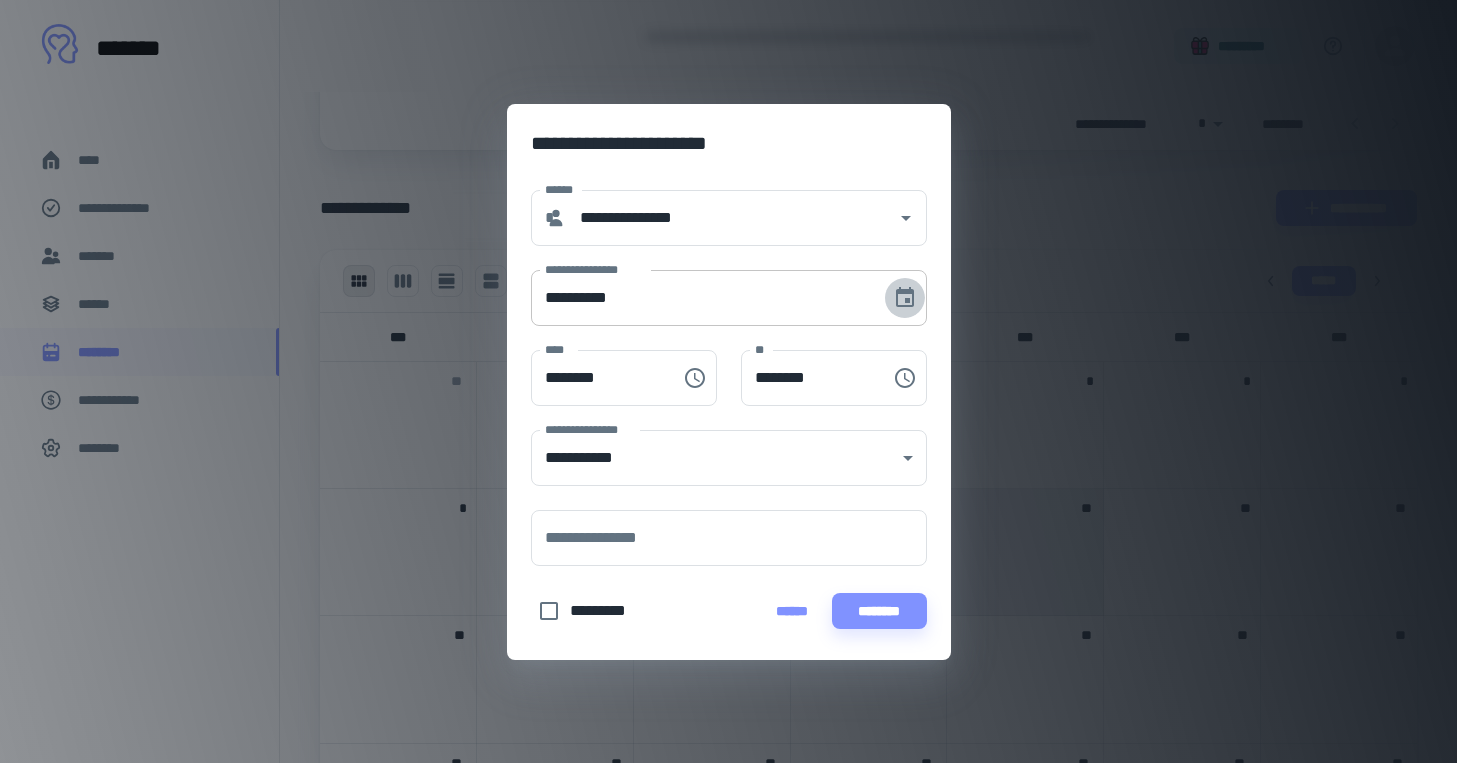 click 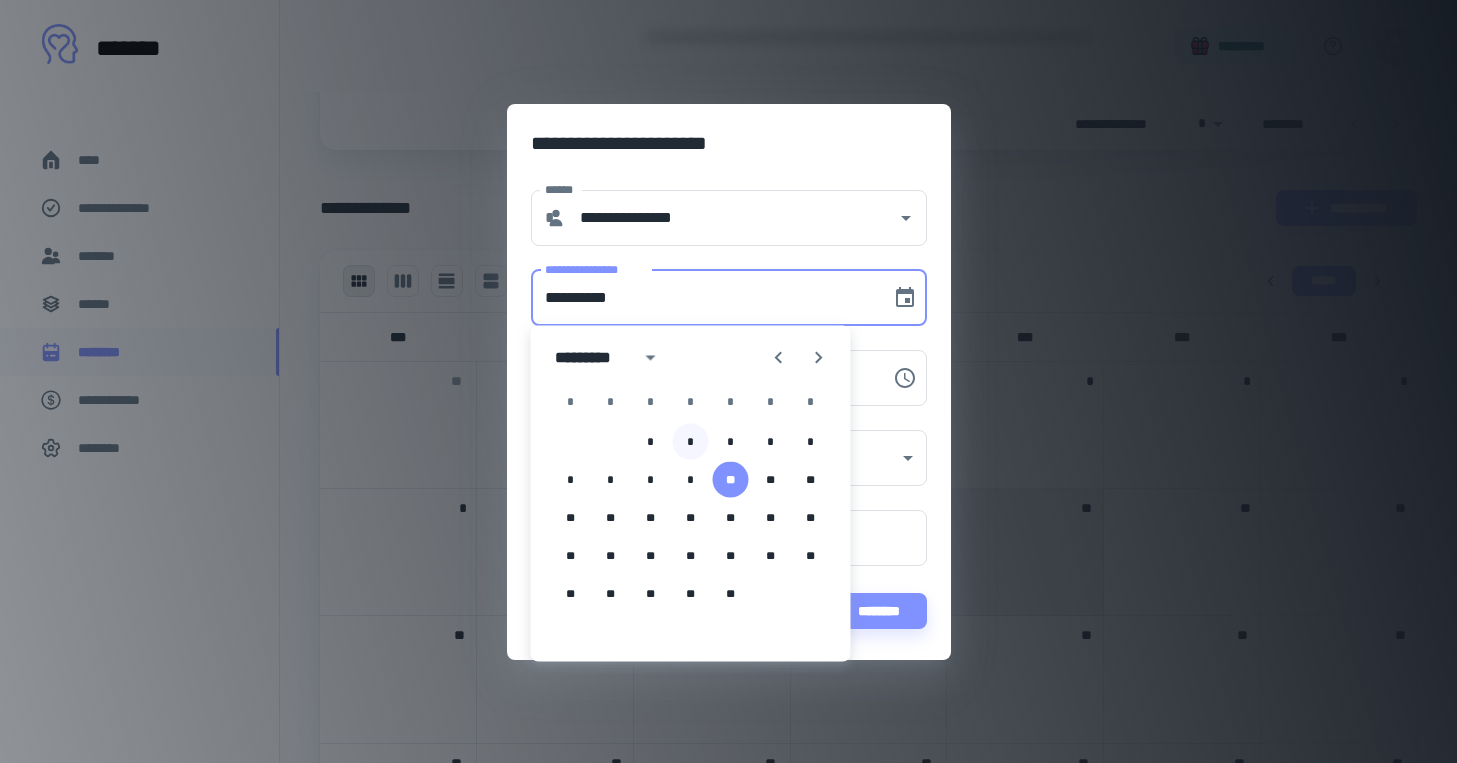 click on "*" at bounding box center [691, 442] 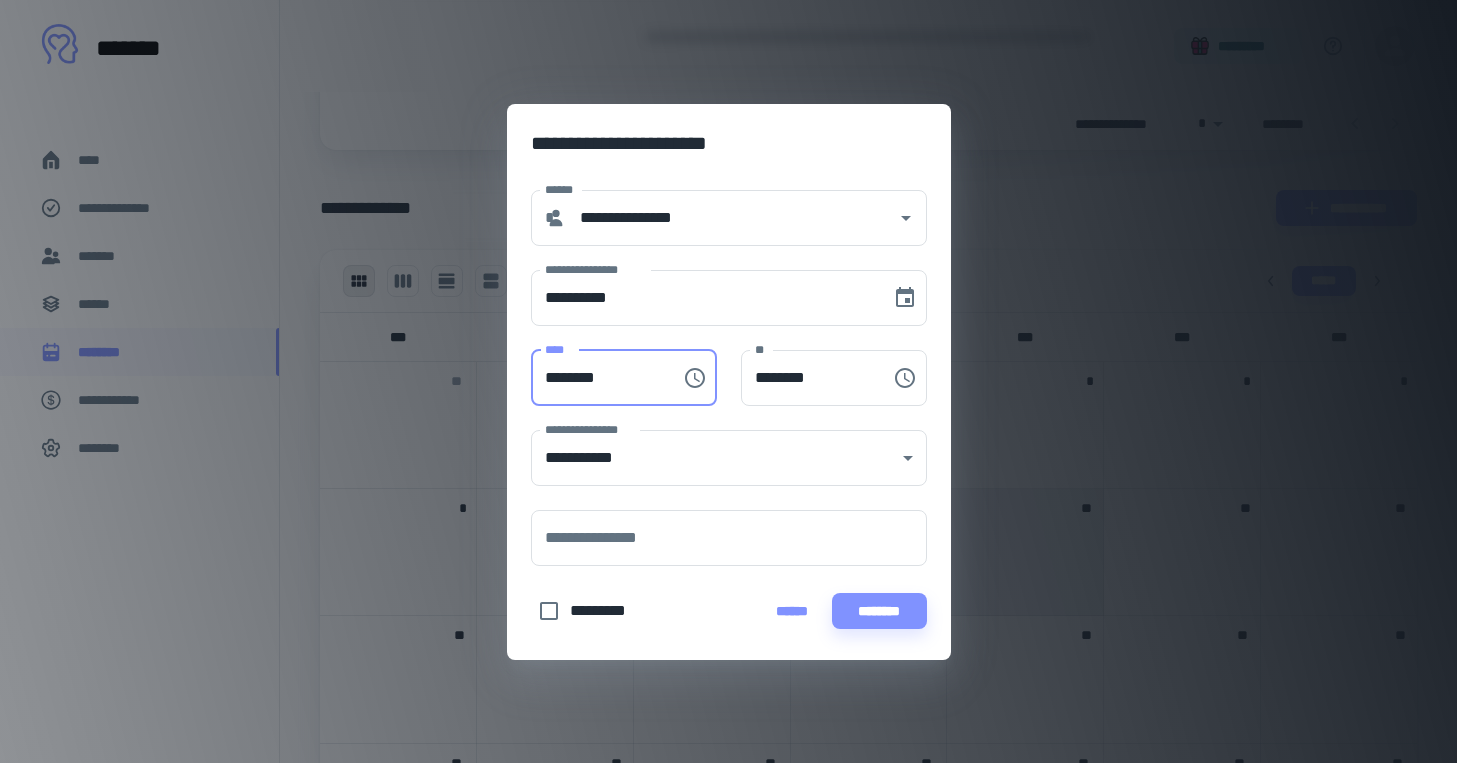 drag, startPoint x: 559, startPoint y: 375, endPoint x: 624, endPoint y: 380, distance: 65.192024 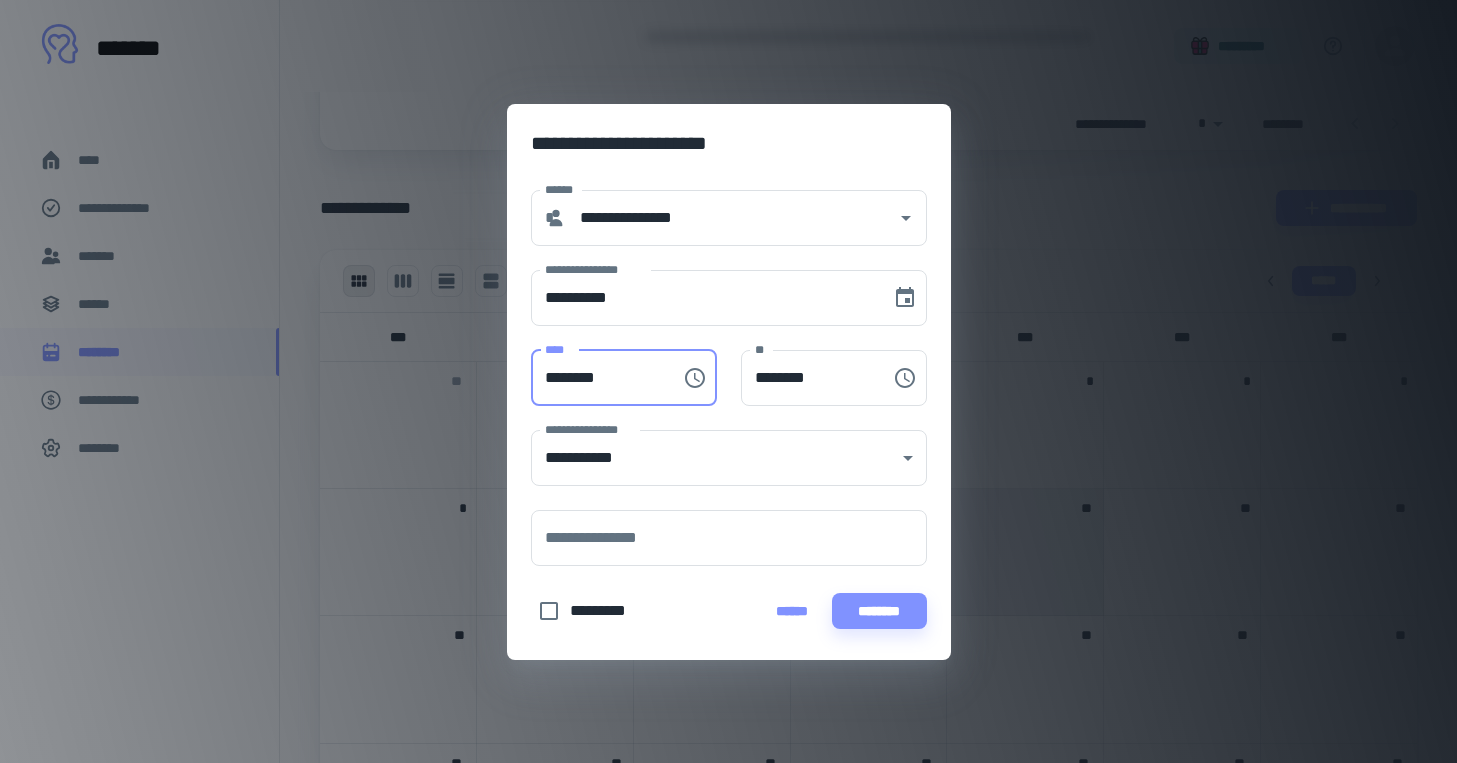type on "********" 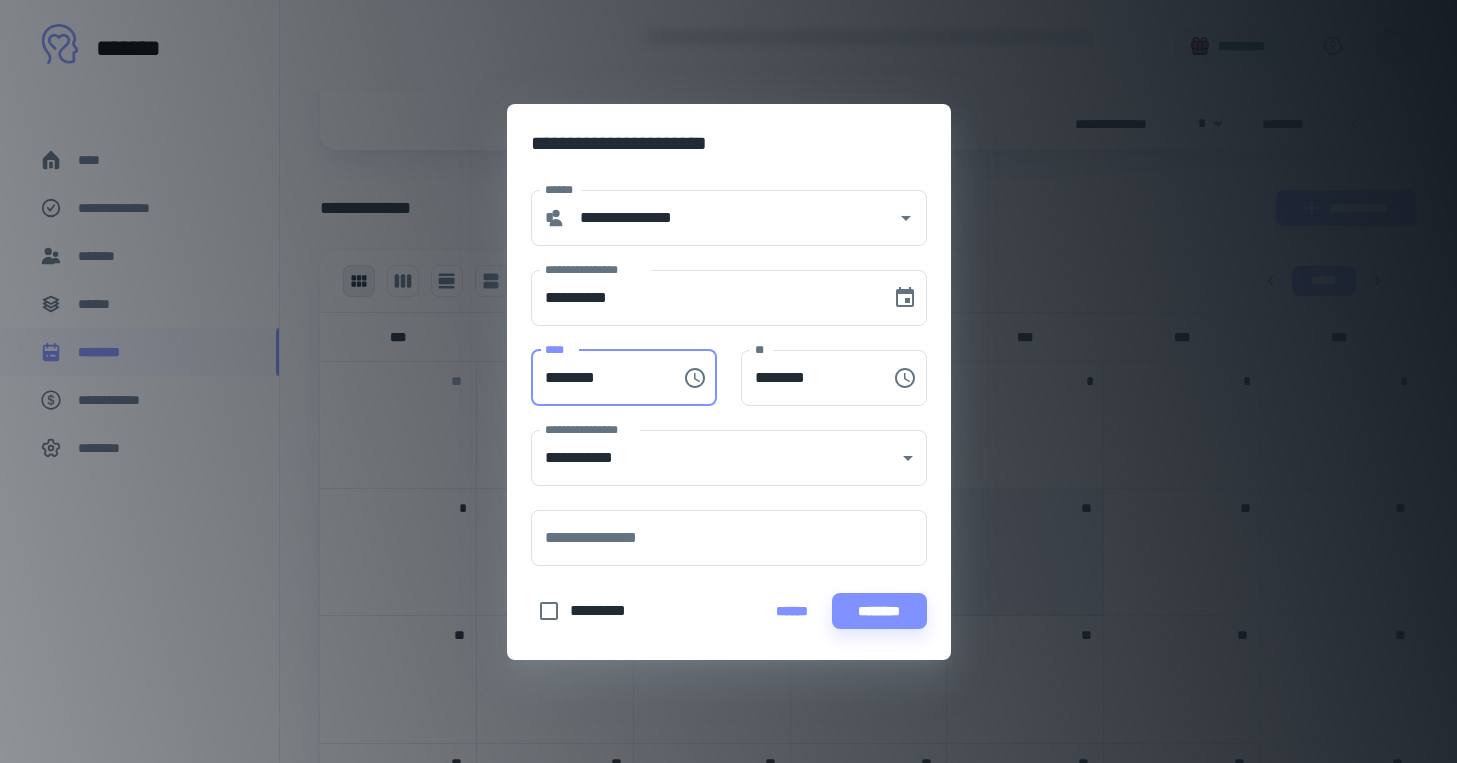 type on "********" 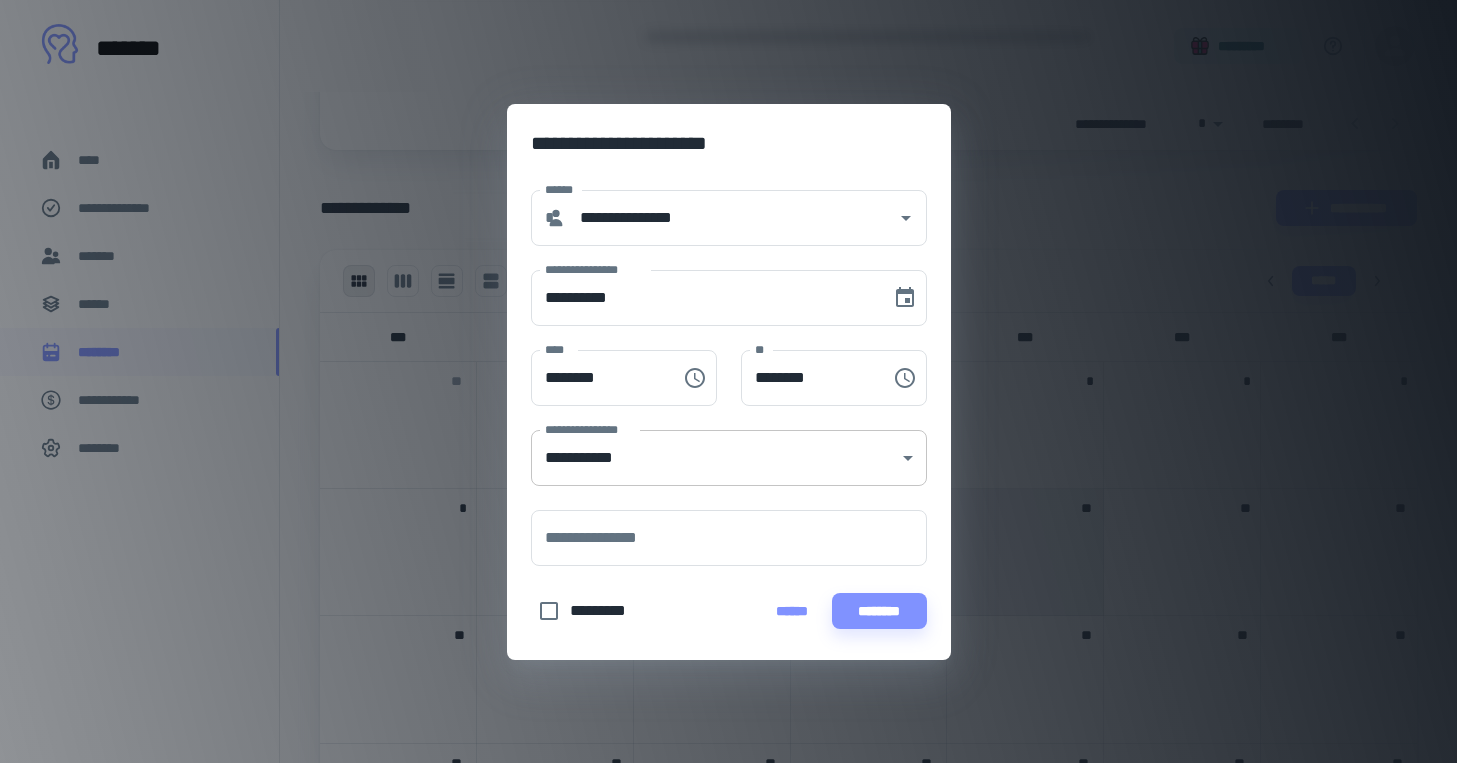 click on "**********" at bounding box center (728, 18) 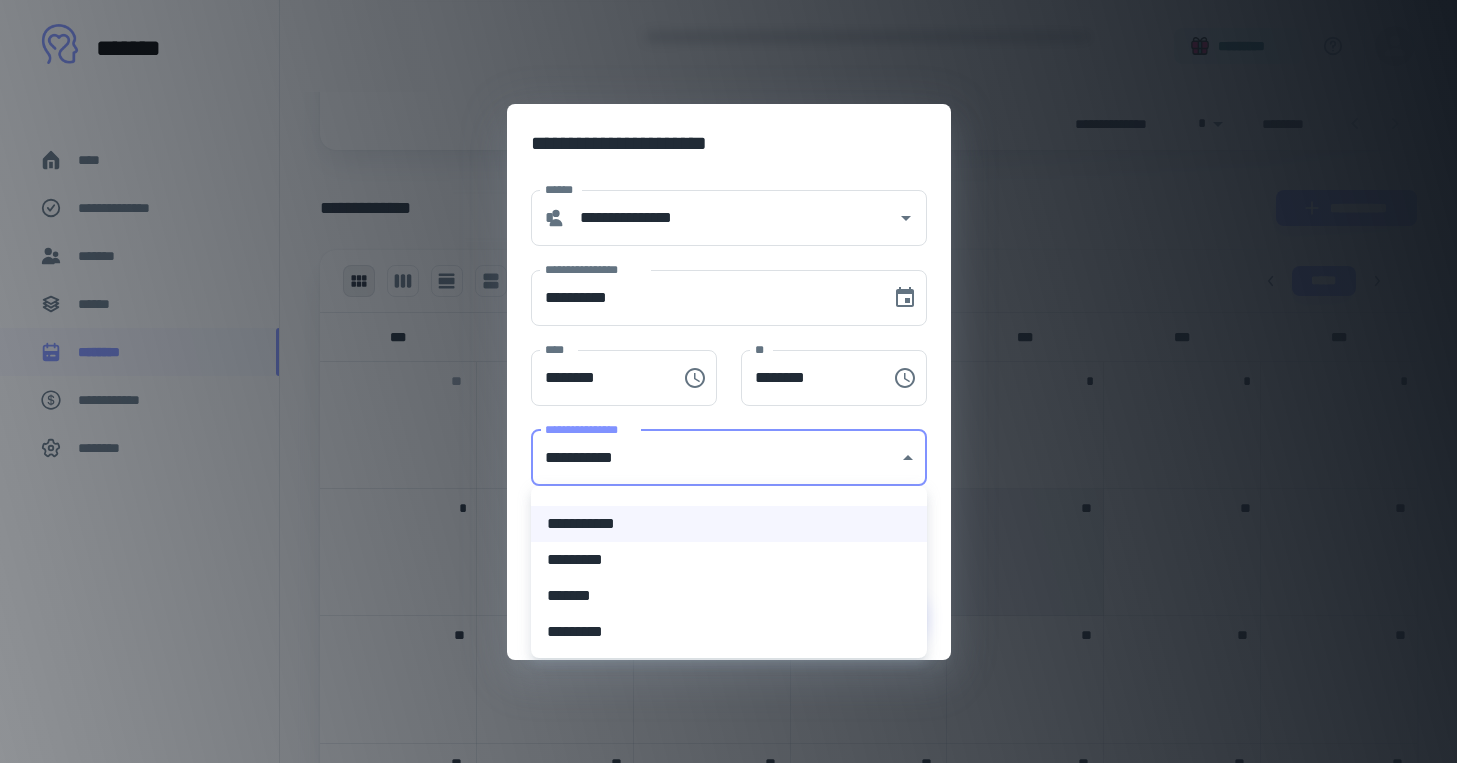 click on "*********" at bounding box center (729, 560) 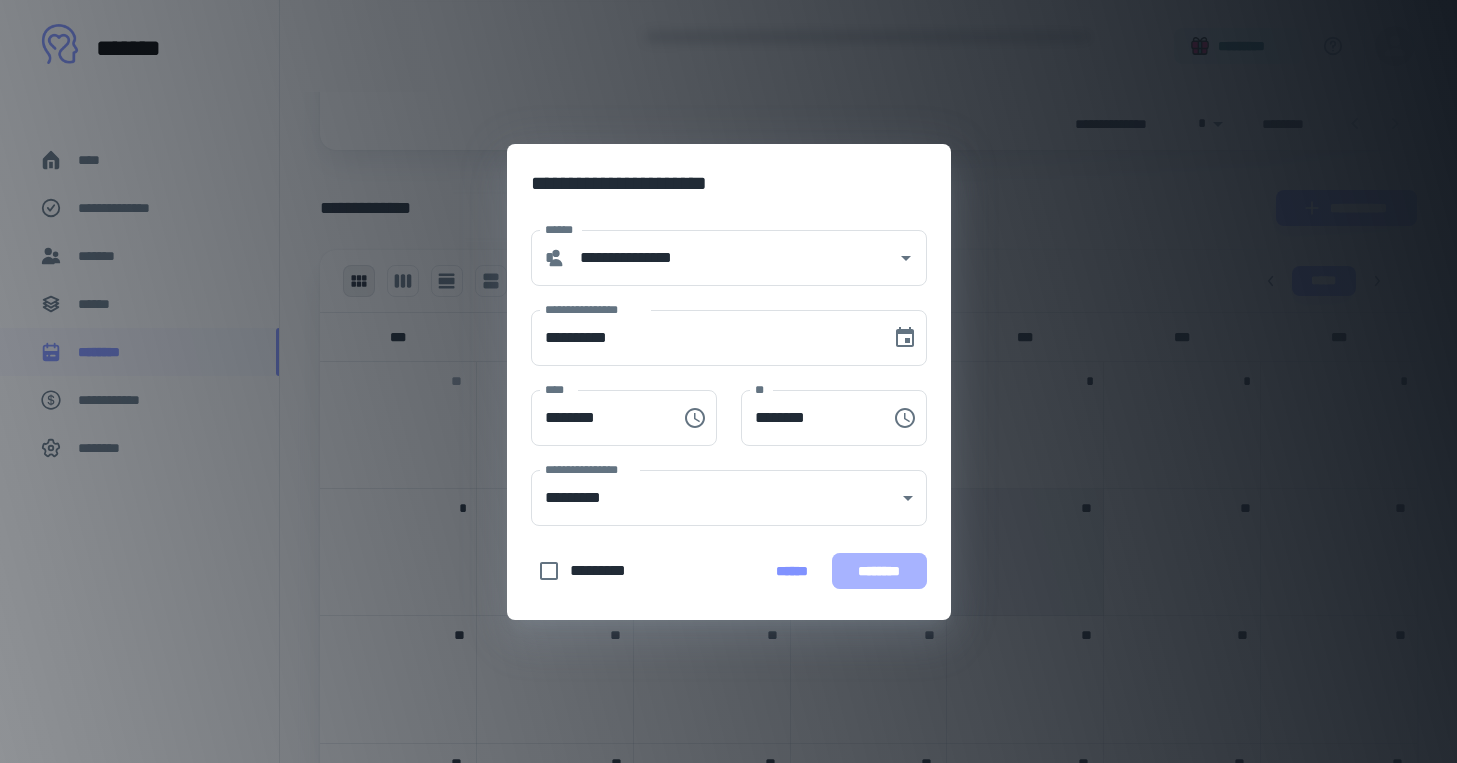 click on "********" at bounding box center [879, 571] 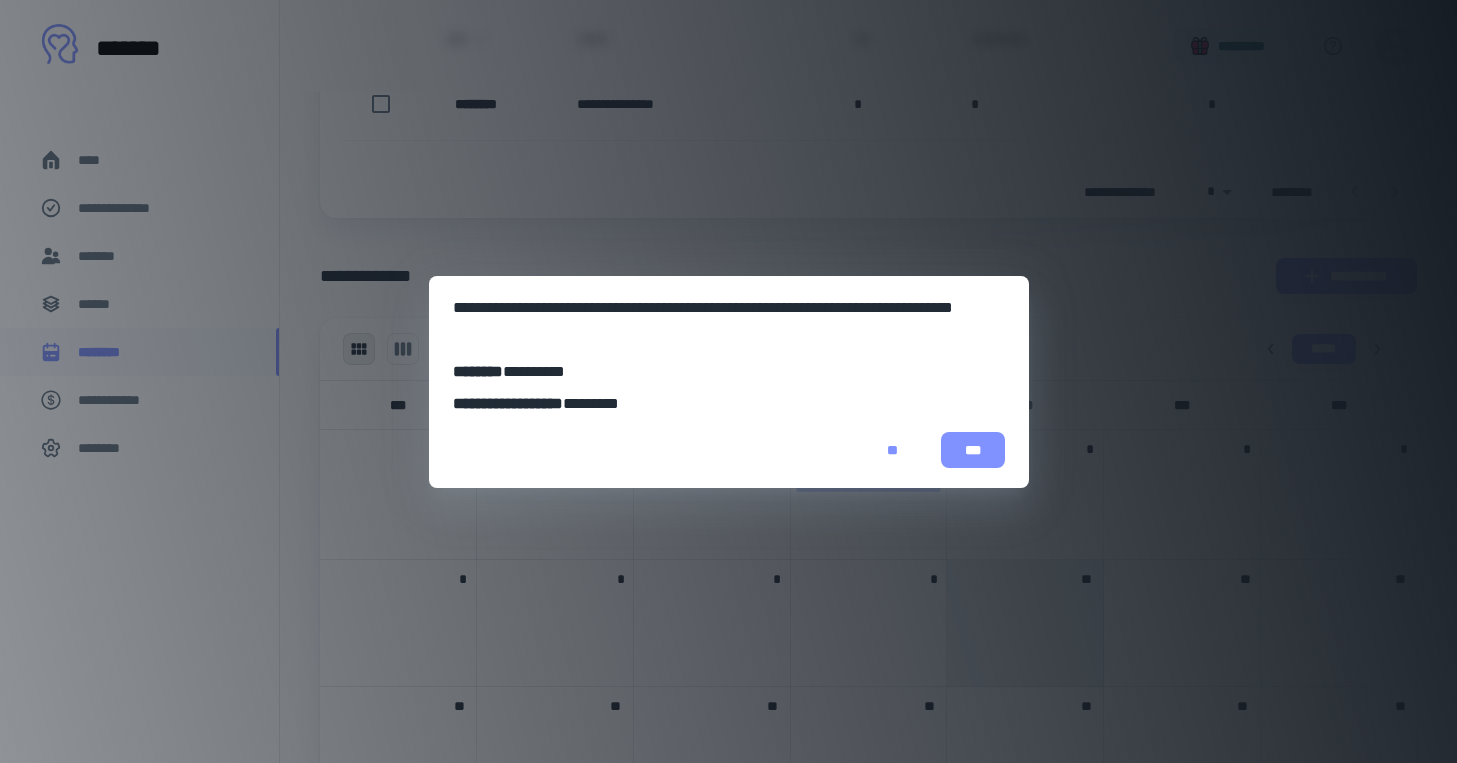 click on "***" at bounding box center [973, 450] 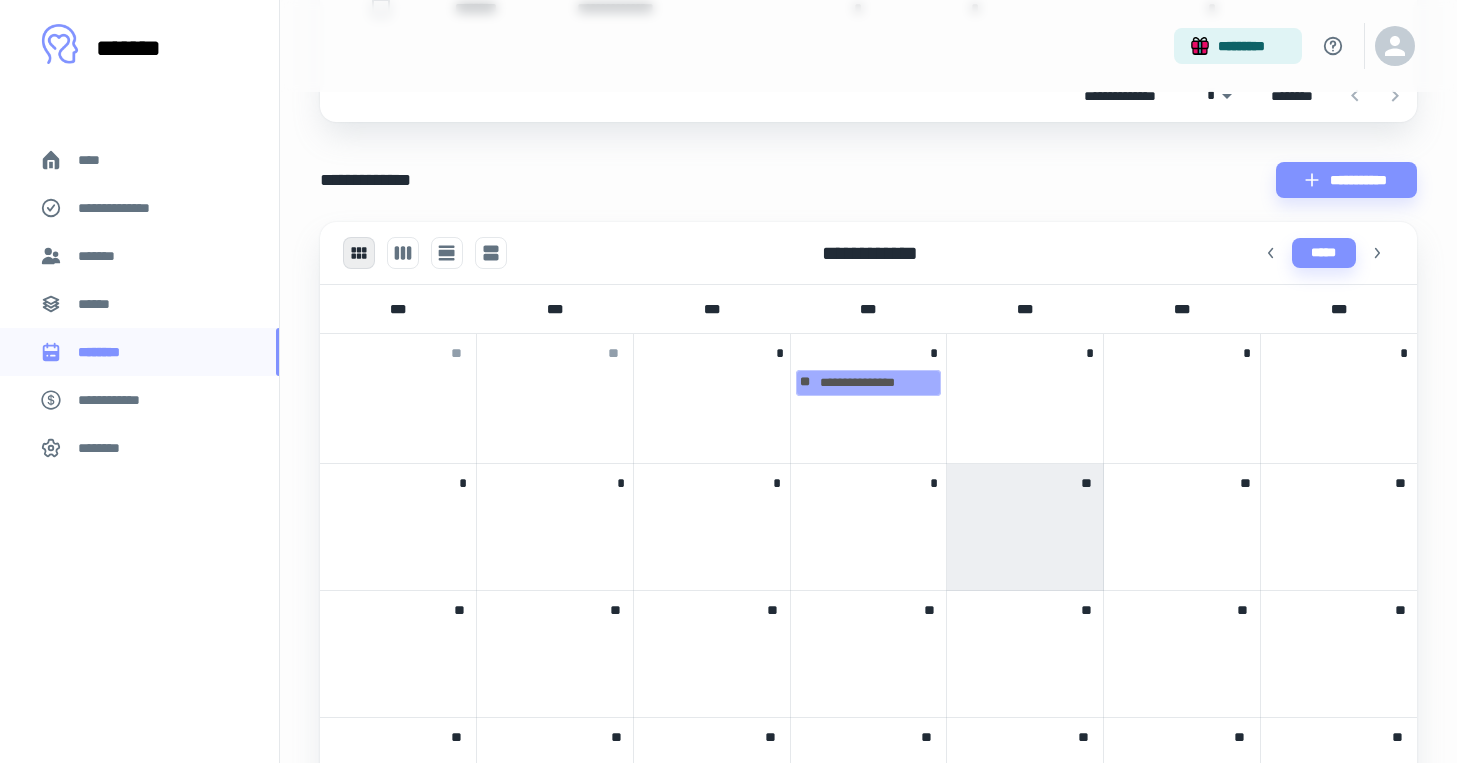 scroll, scrollTop: 451, scrollLeft: 0, axis: vertical 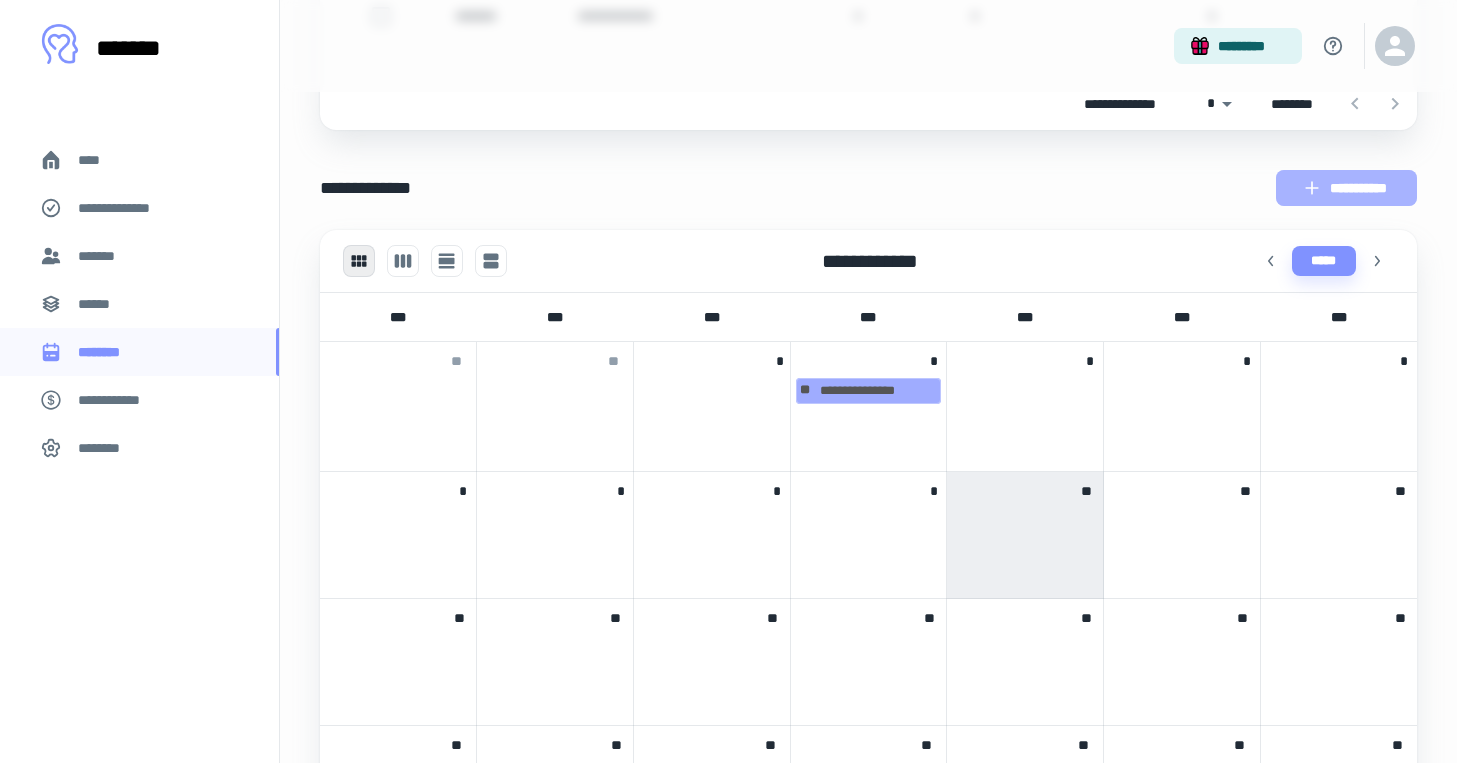 click on "**********" at bounding box center [1346, 188] 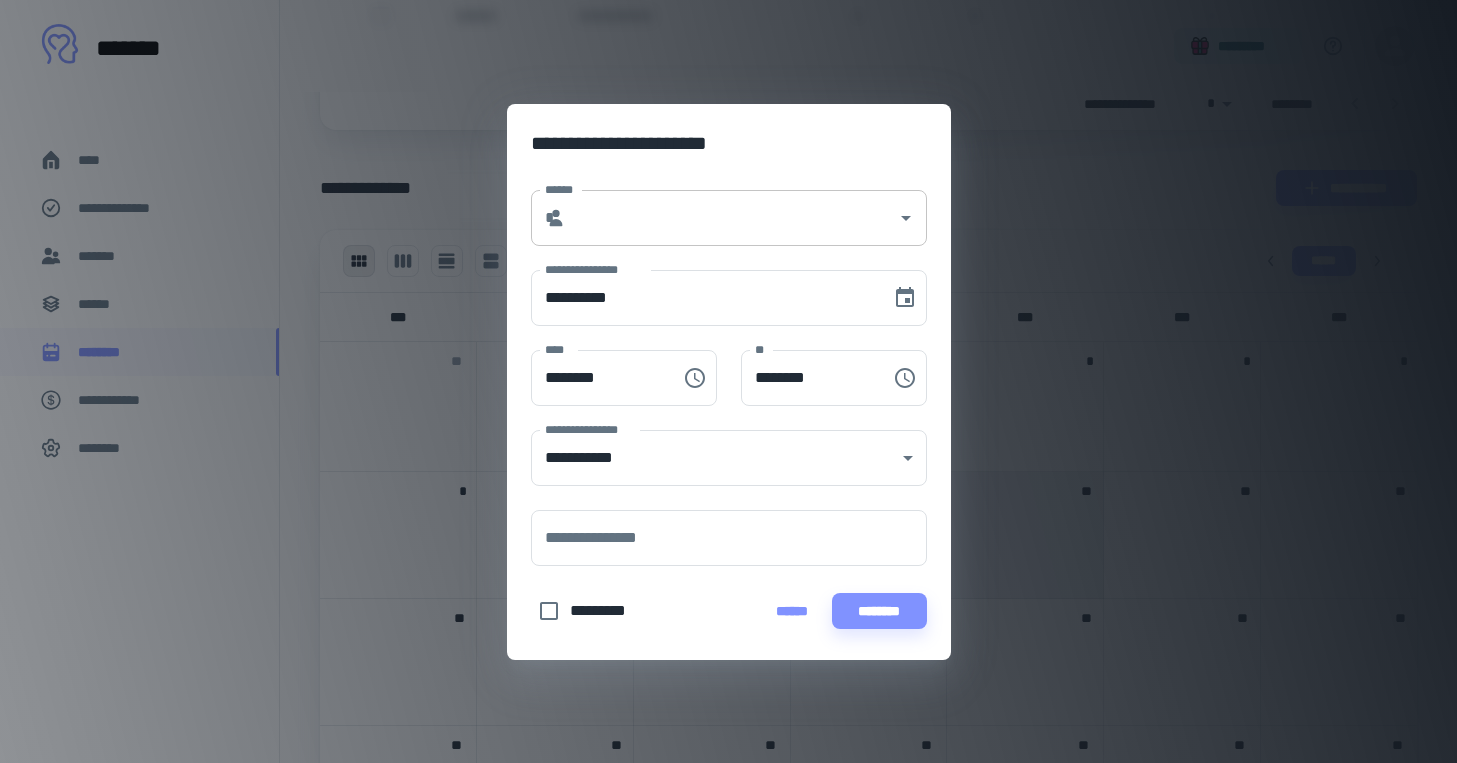 click on "******" at bounding box center [731, 218] 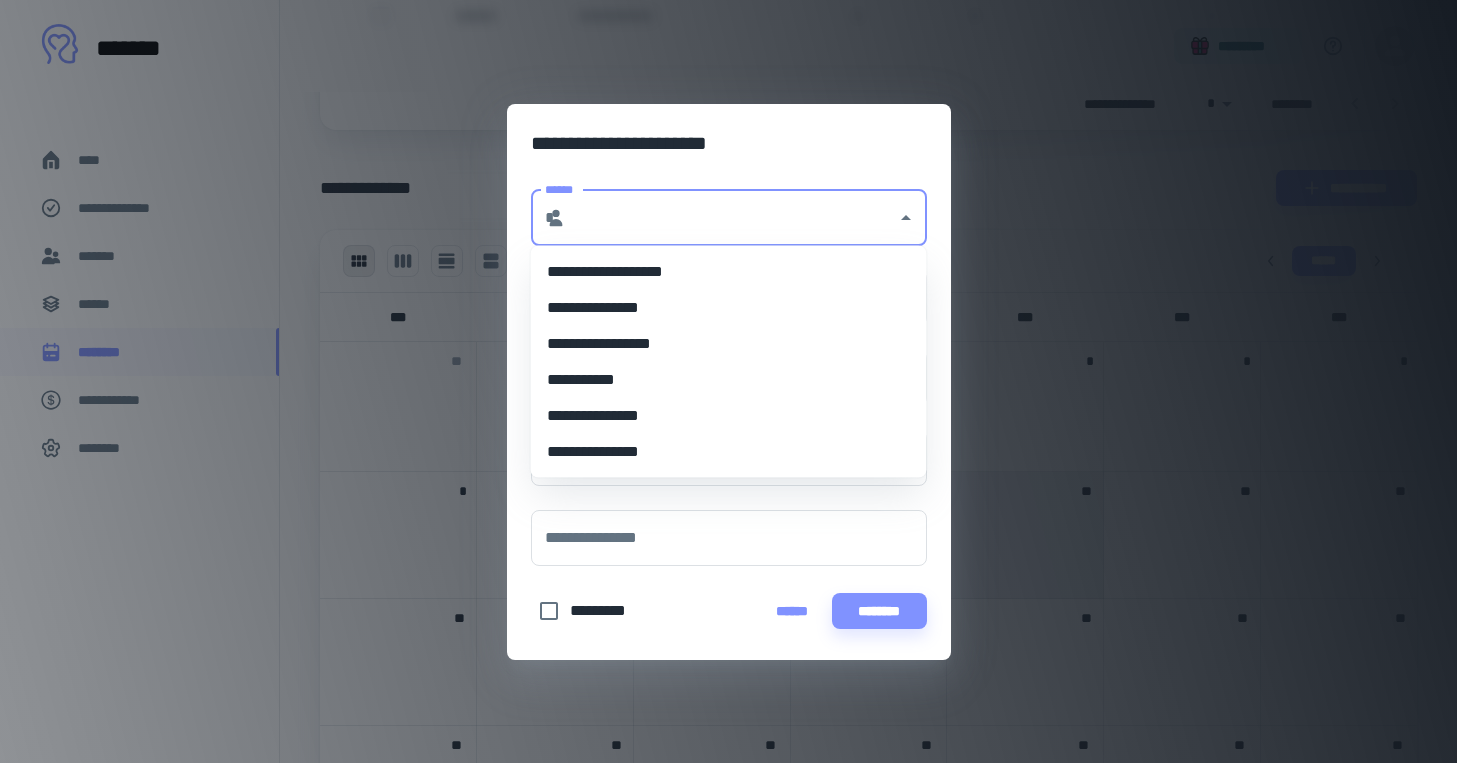 click on "**********" at bounding box center (729, 416) 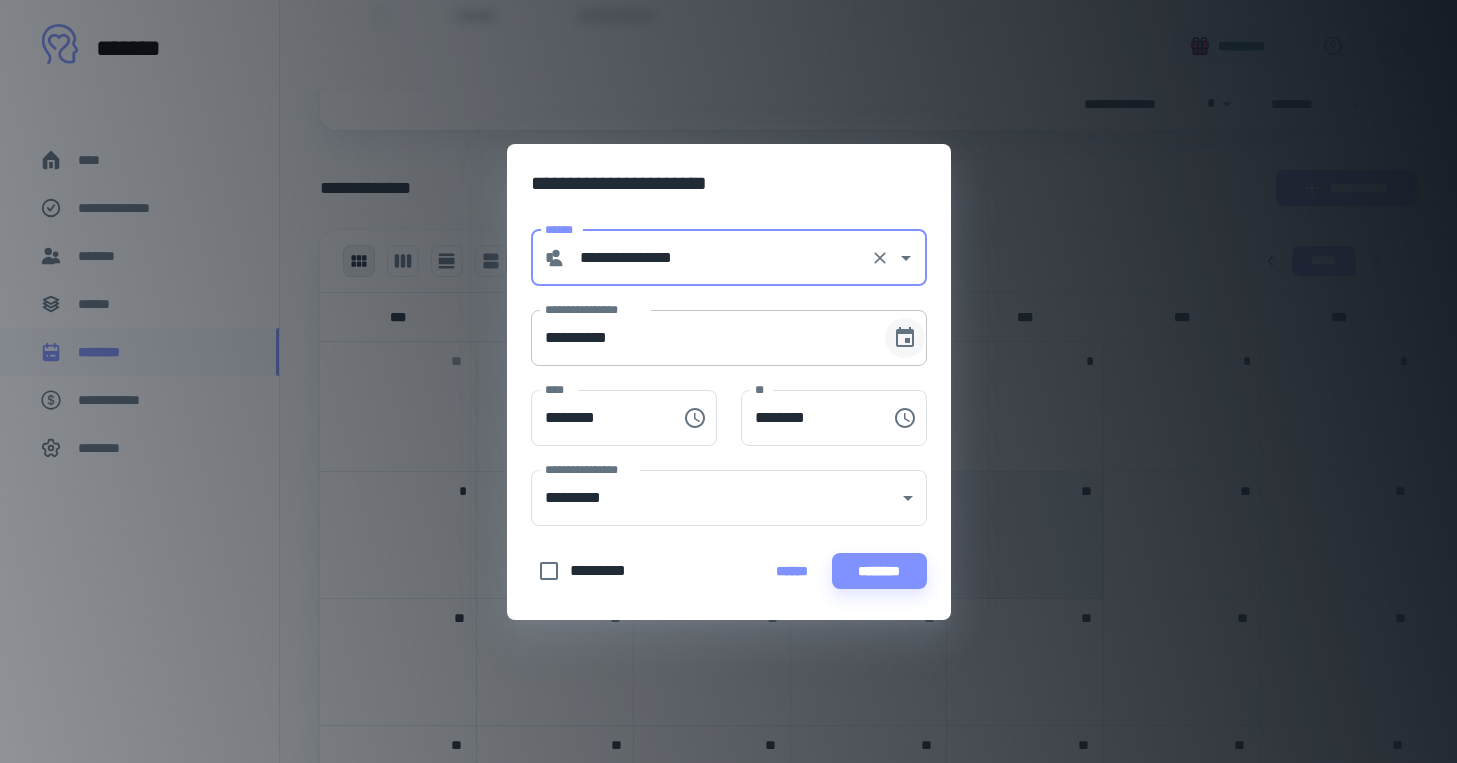 click 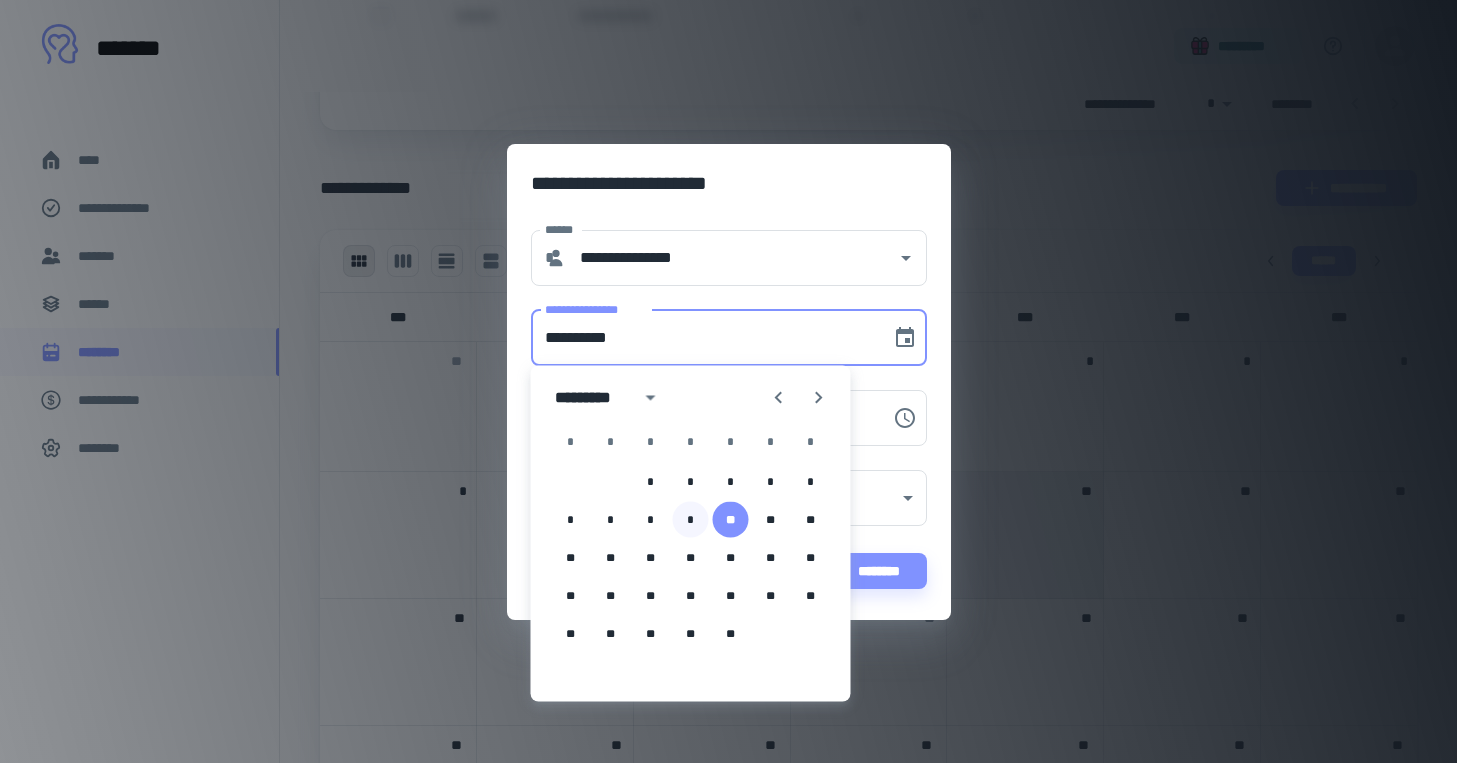 click on "*" at bounding box center (691, 520) 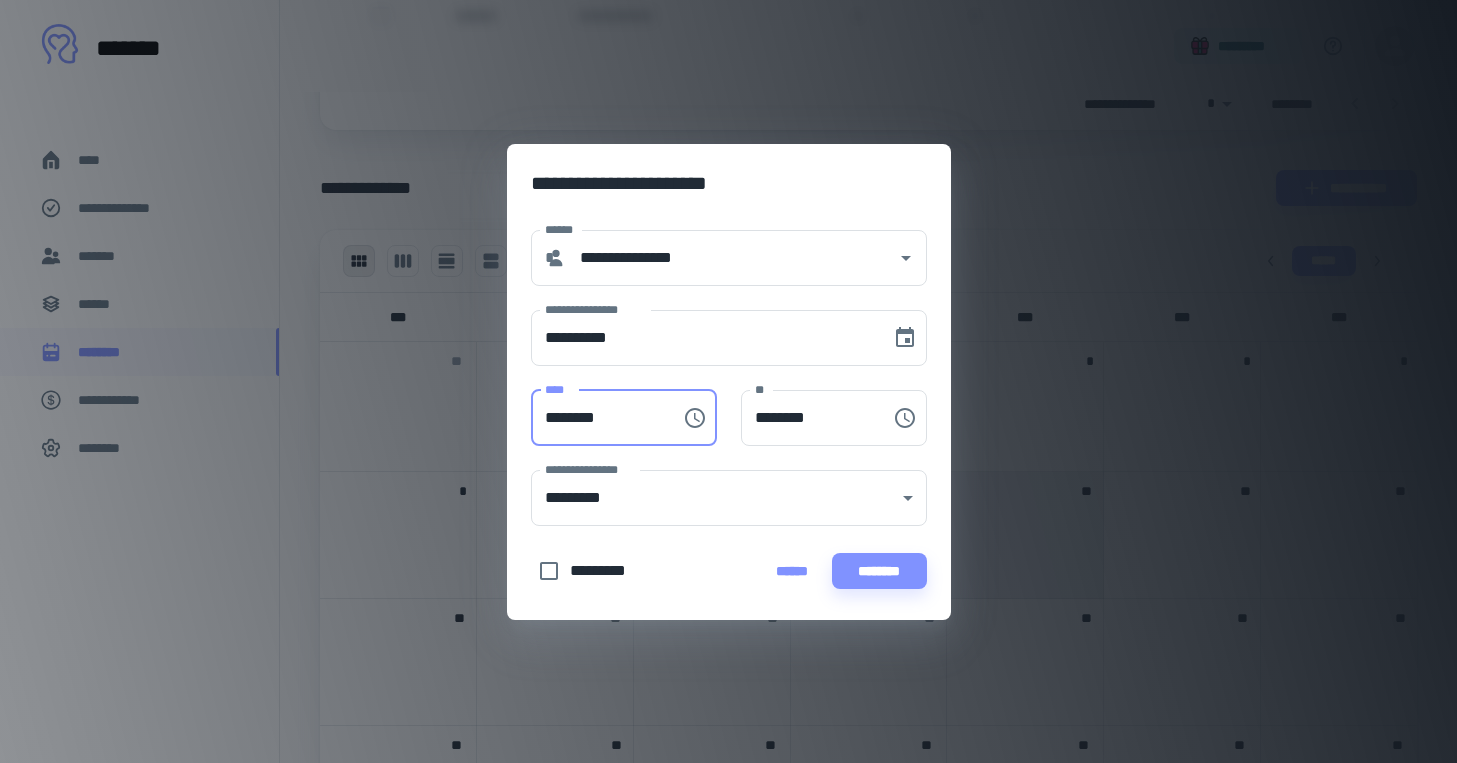 click on "********" at bounding box center (599, 418) 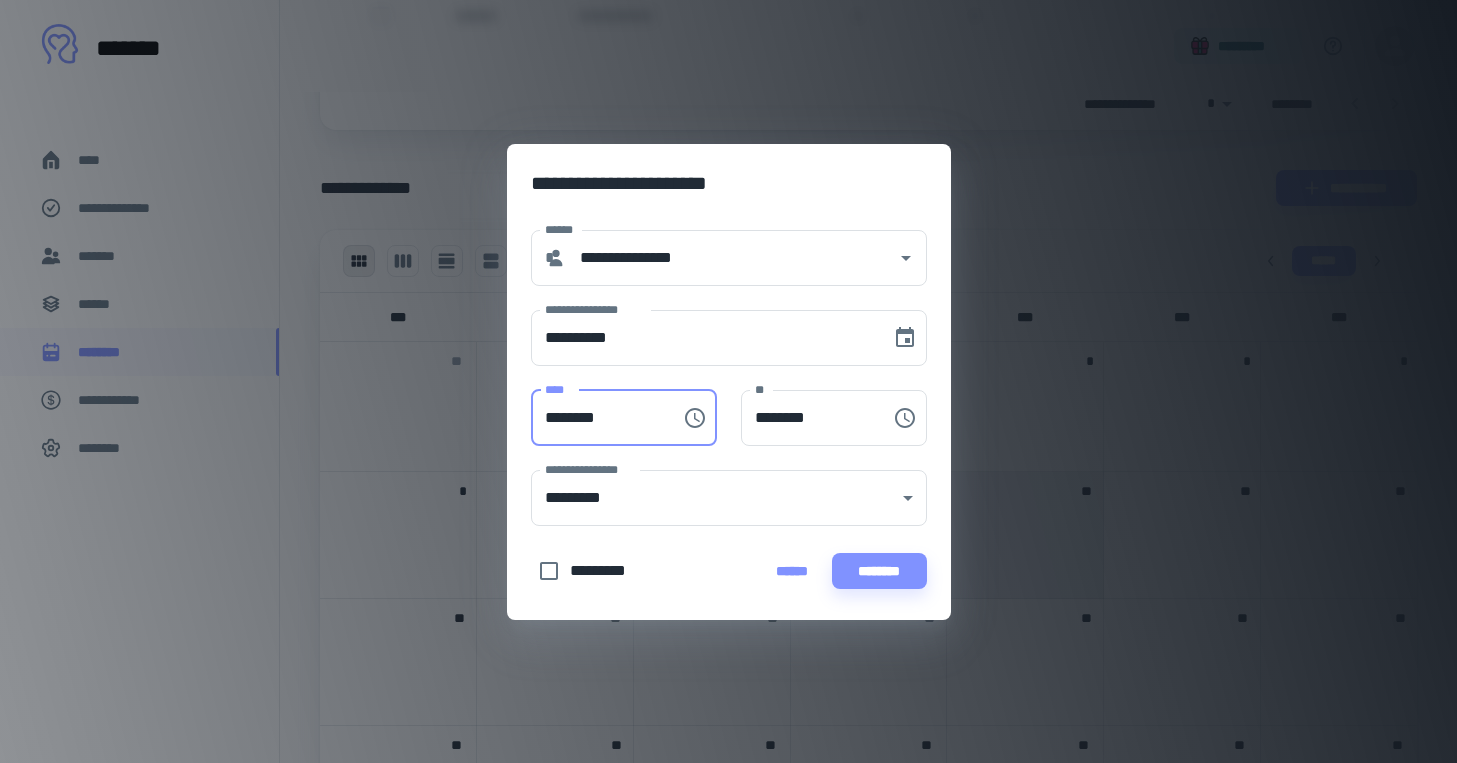 type on "********" 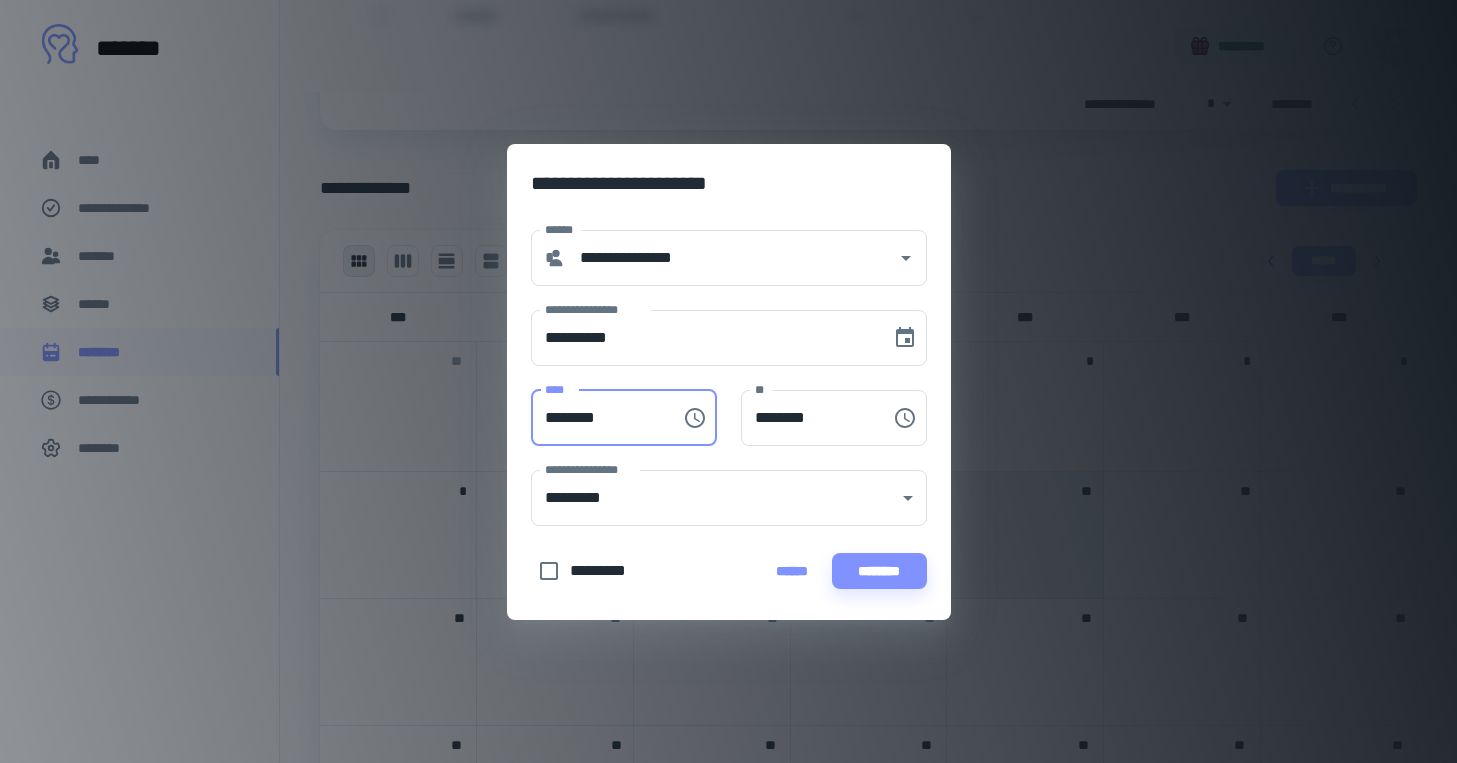 type on "********" 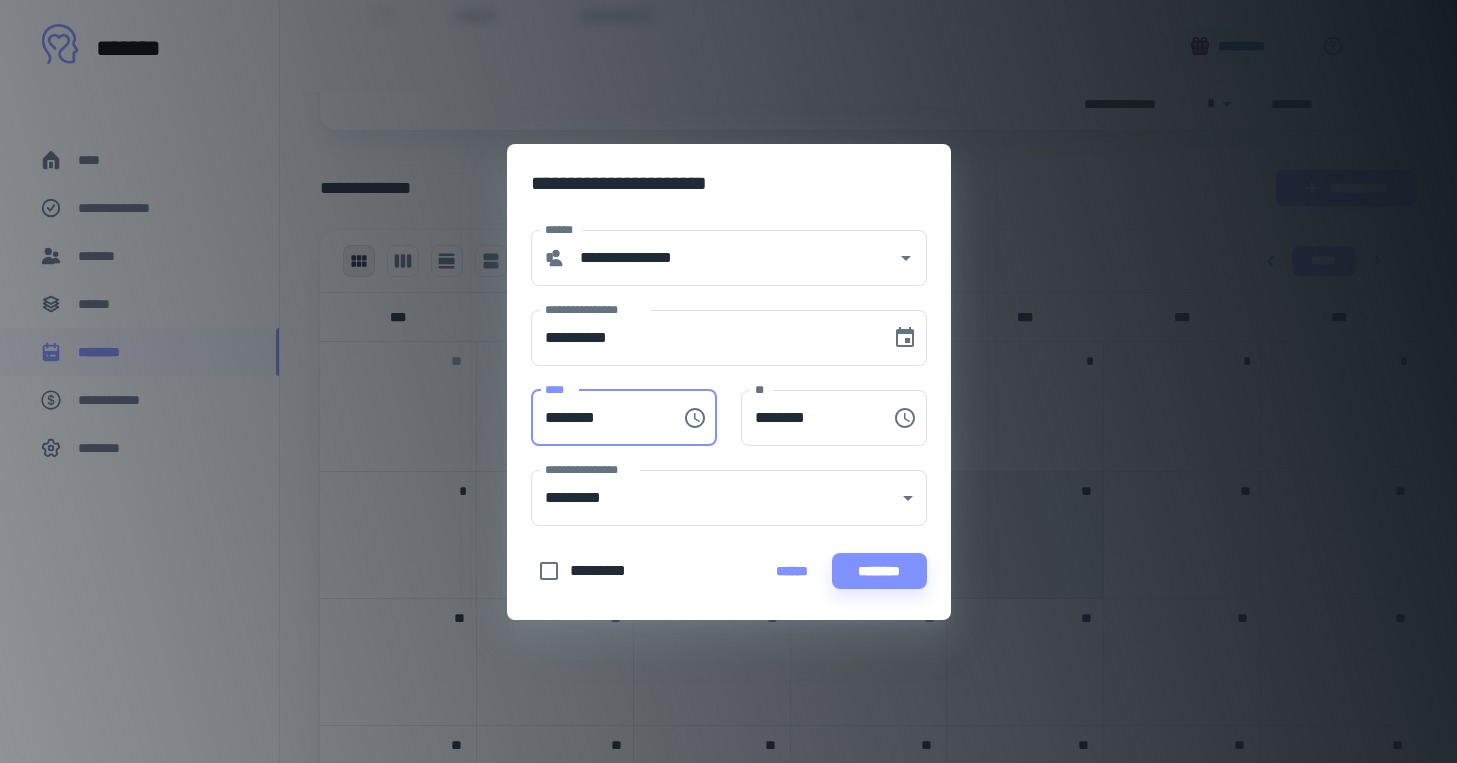type on "********" 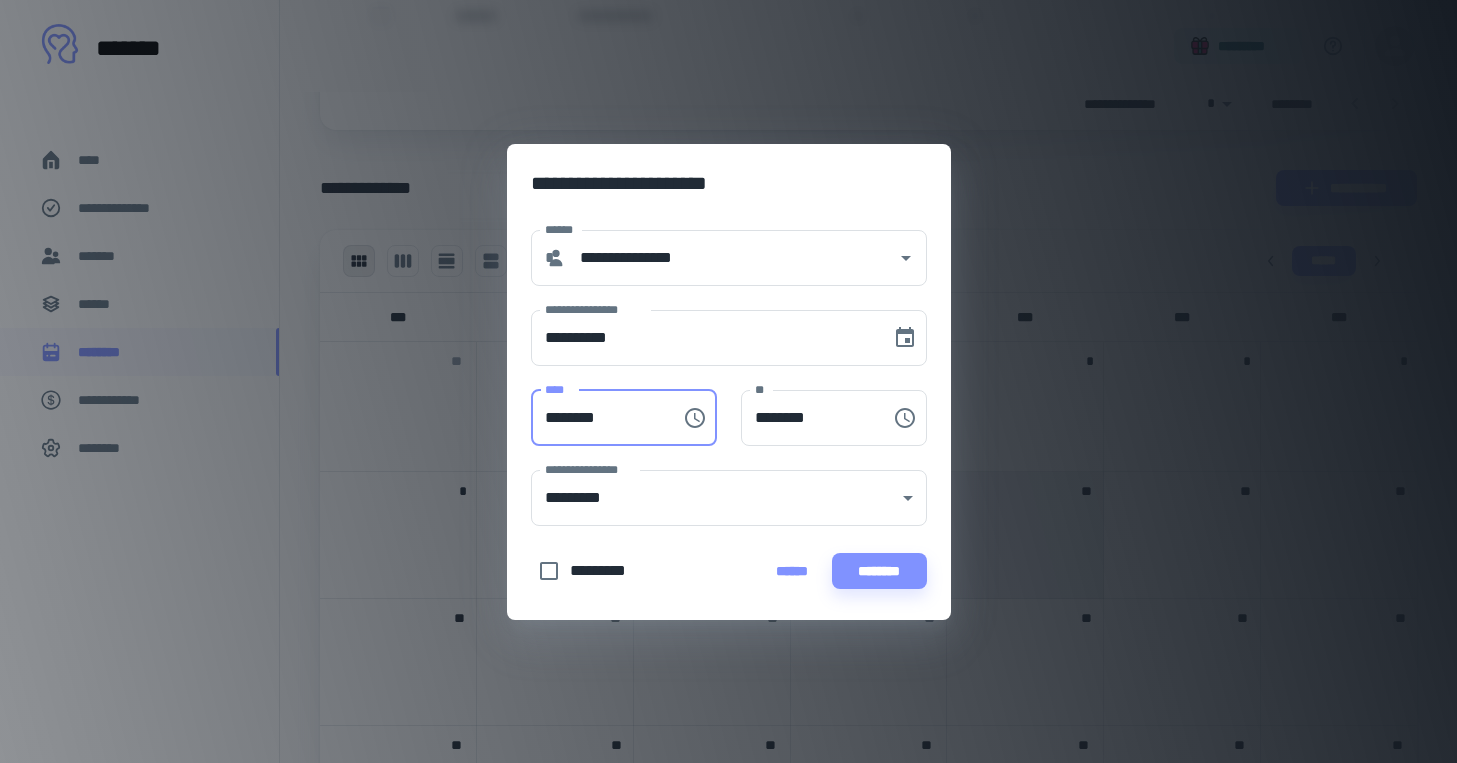 type on "********" 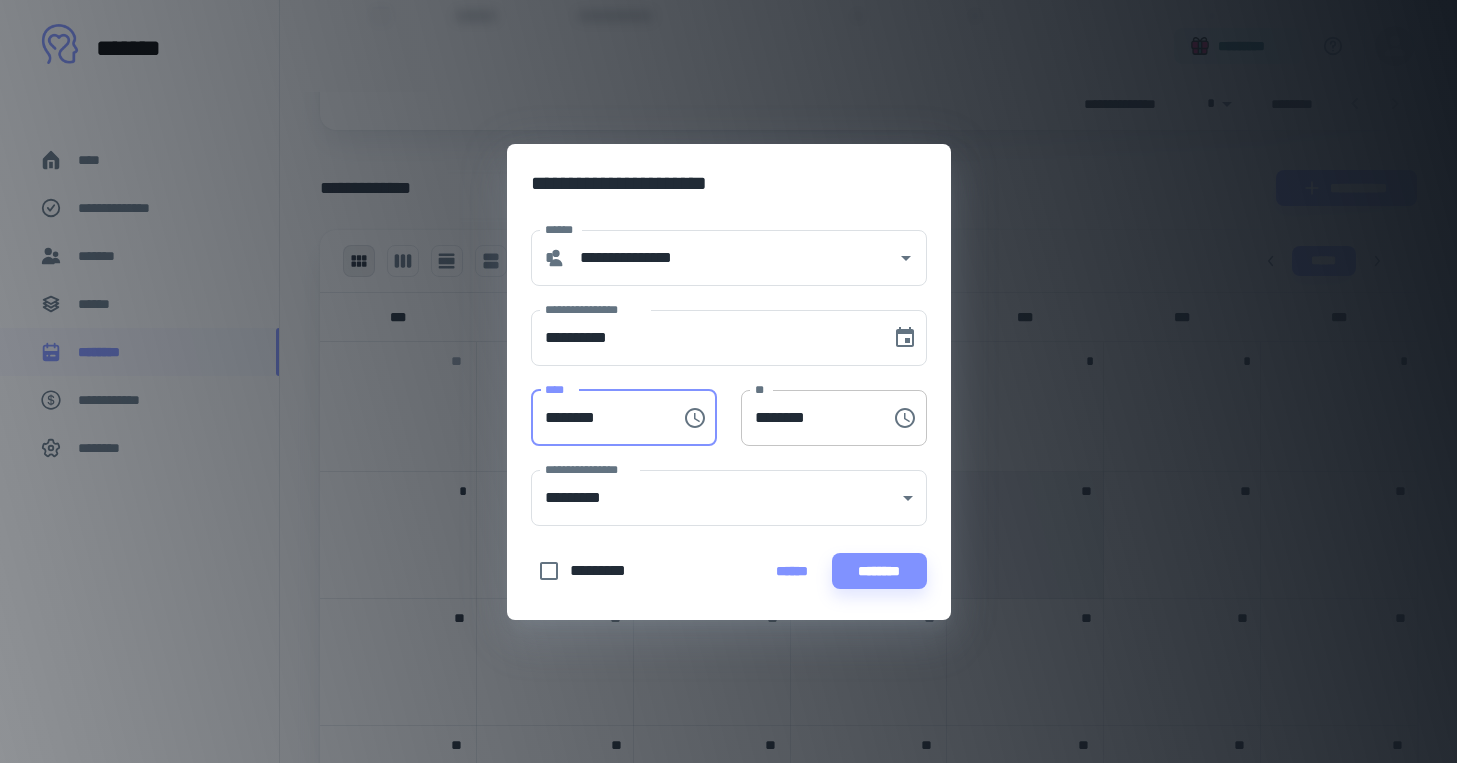 type on "********" 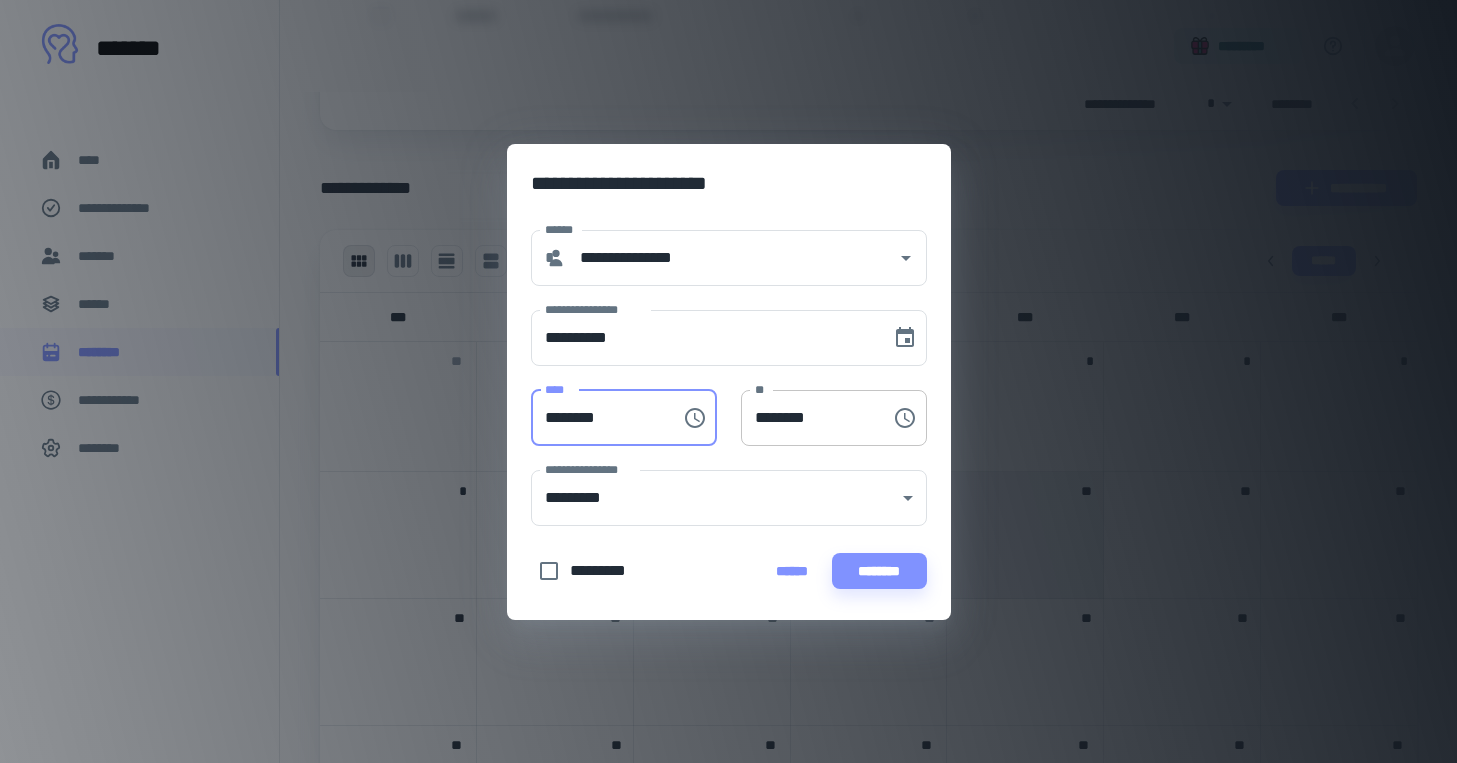 click on "********" at bounding box center (809, 418) 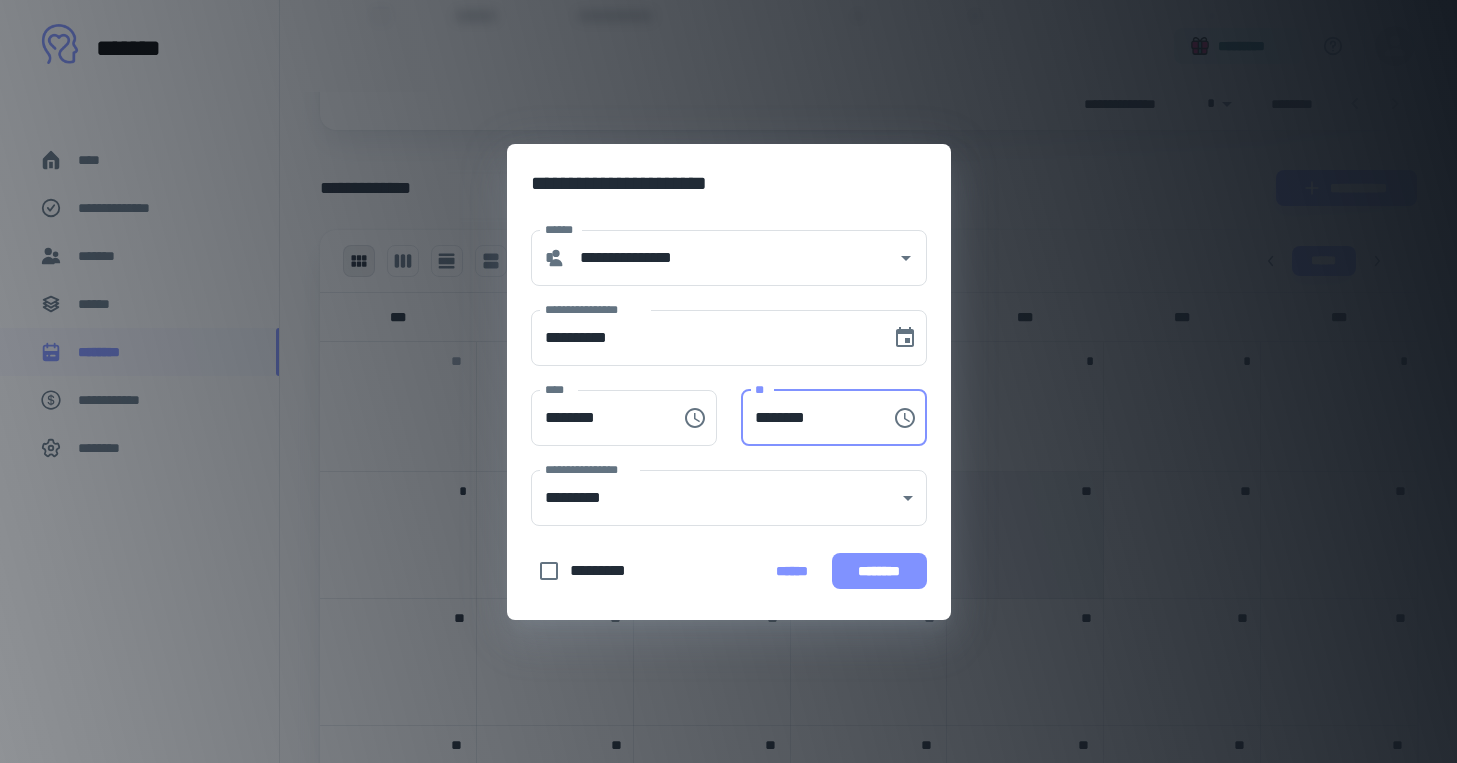 type on "********" 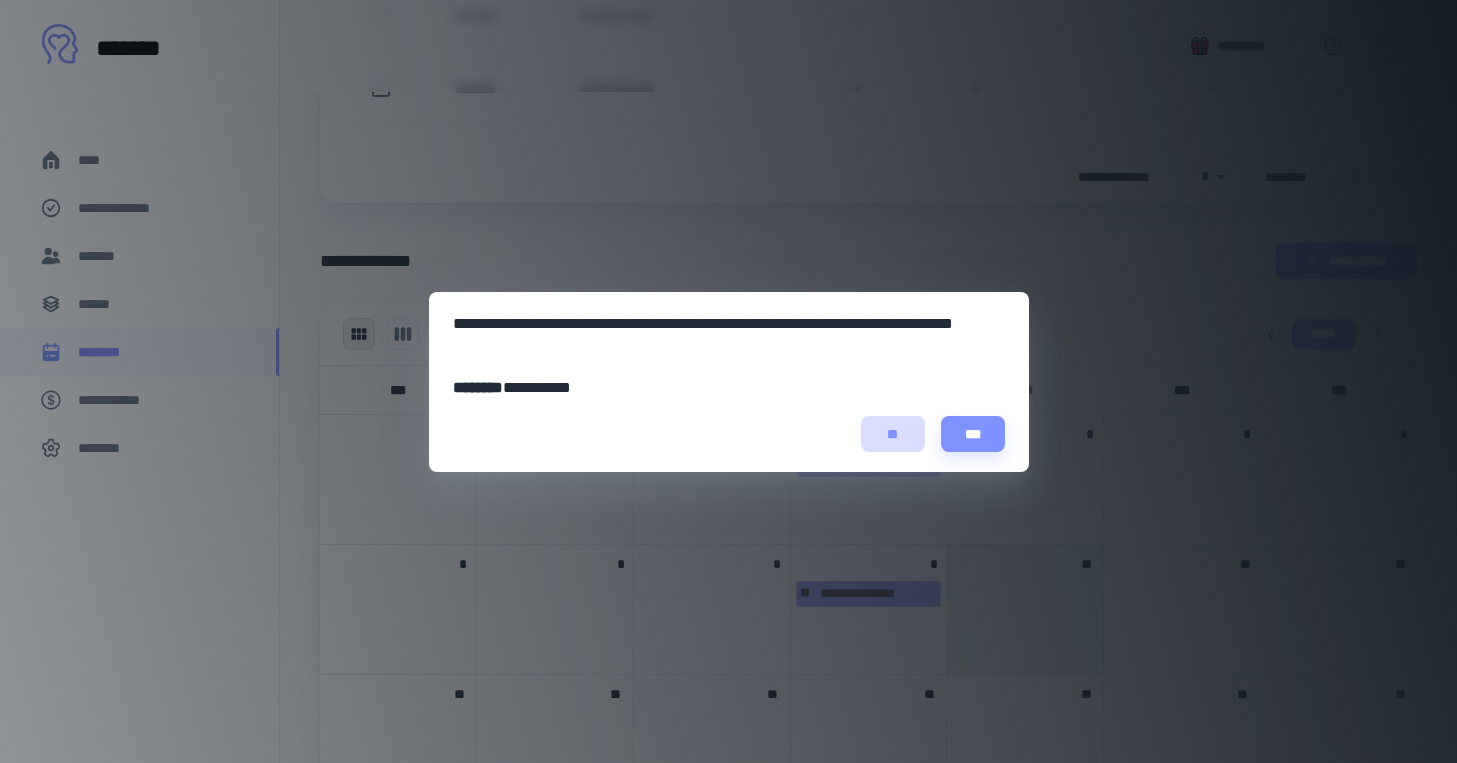 click on "**" at bounding box center (893, 434) 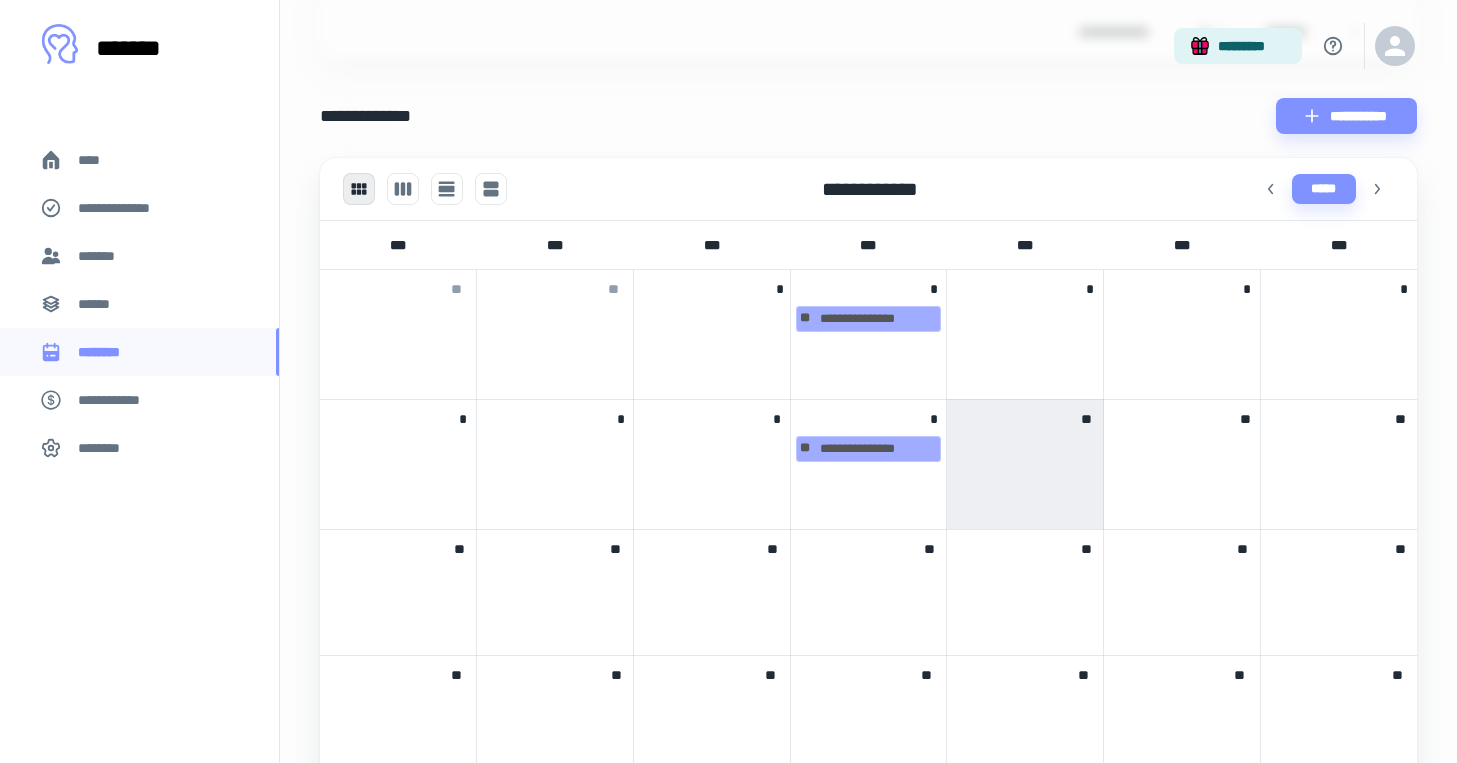 scroll, scrollTop: 598, scrollLeft: 0, axis: vertical 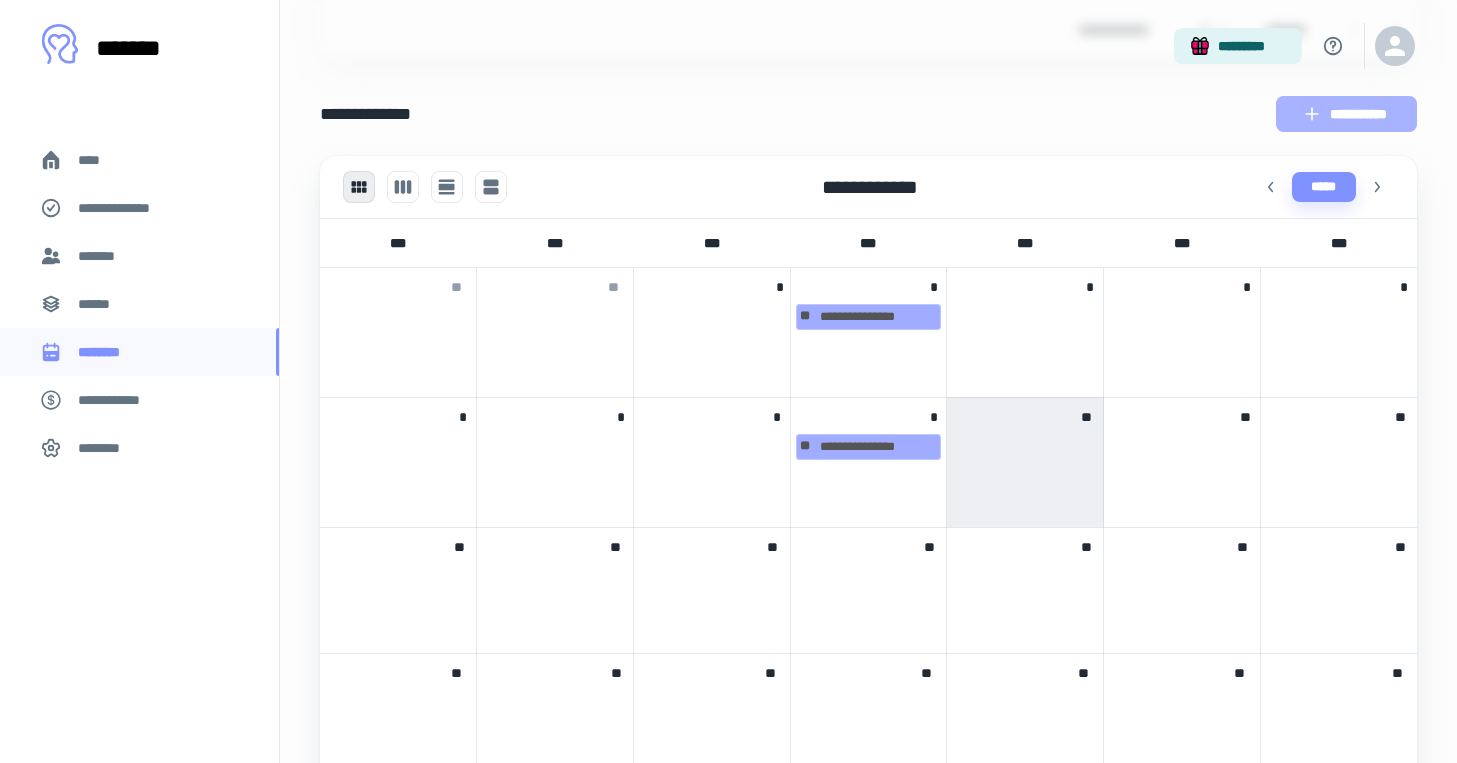 click on "**********" at bounding box center (1346, 114) 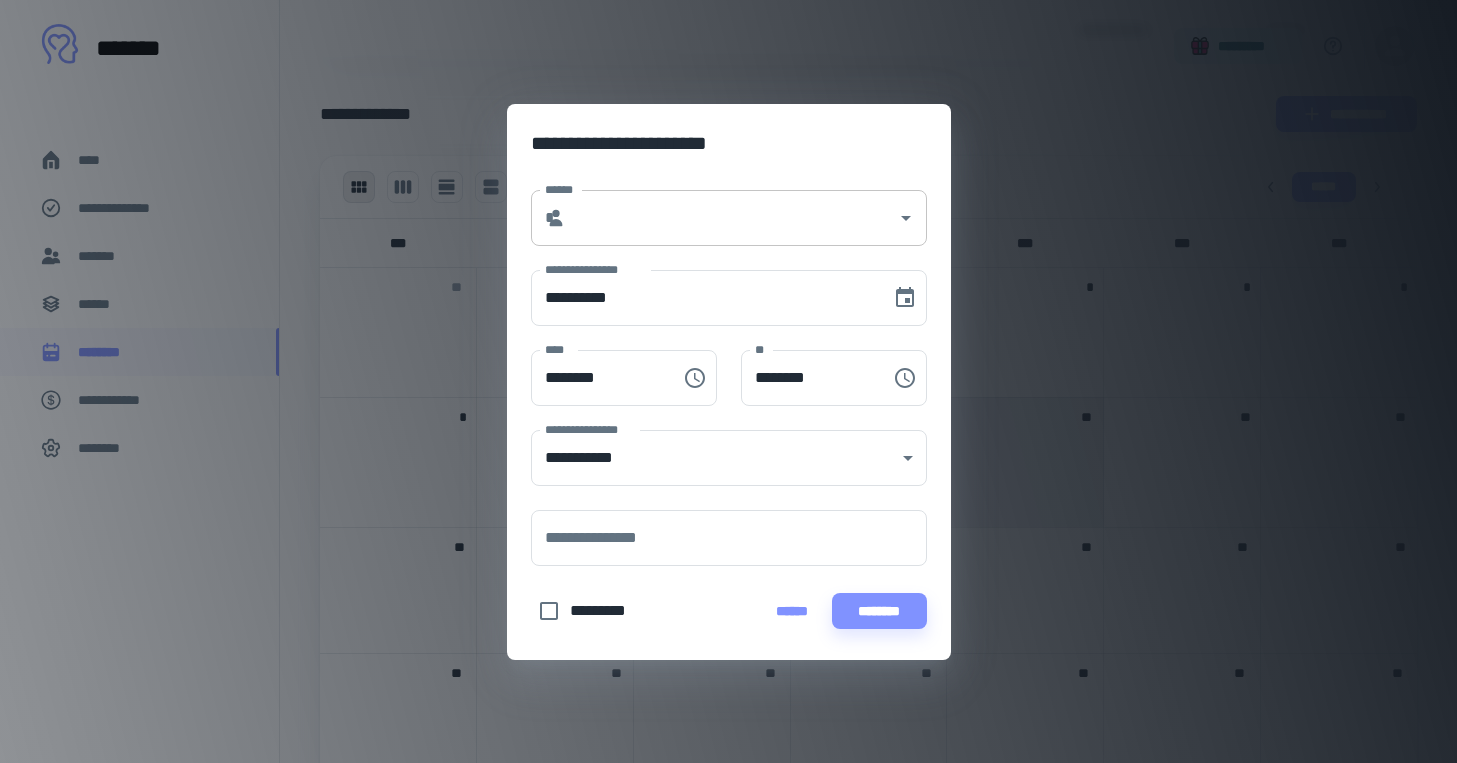 click on "******" at bounding box center (731, 218) 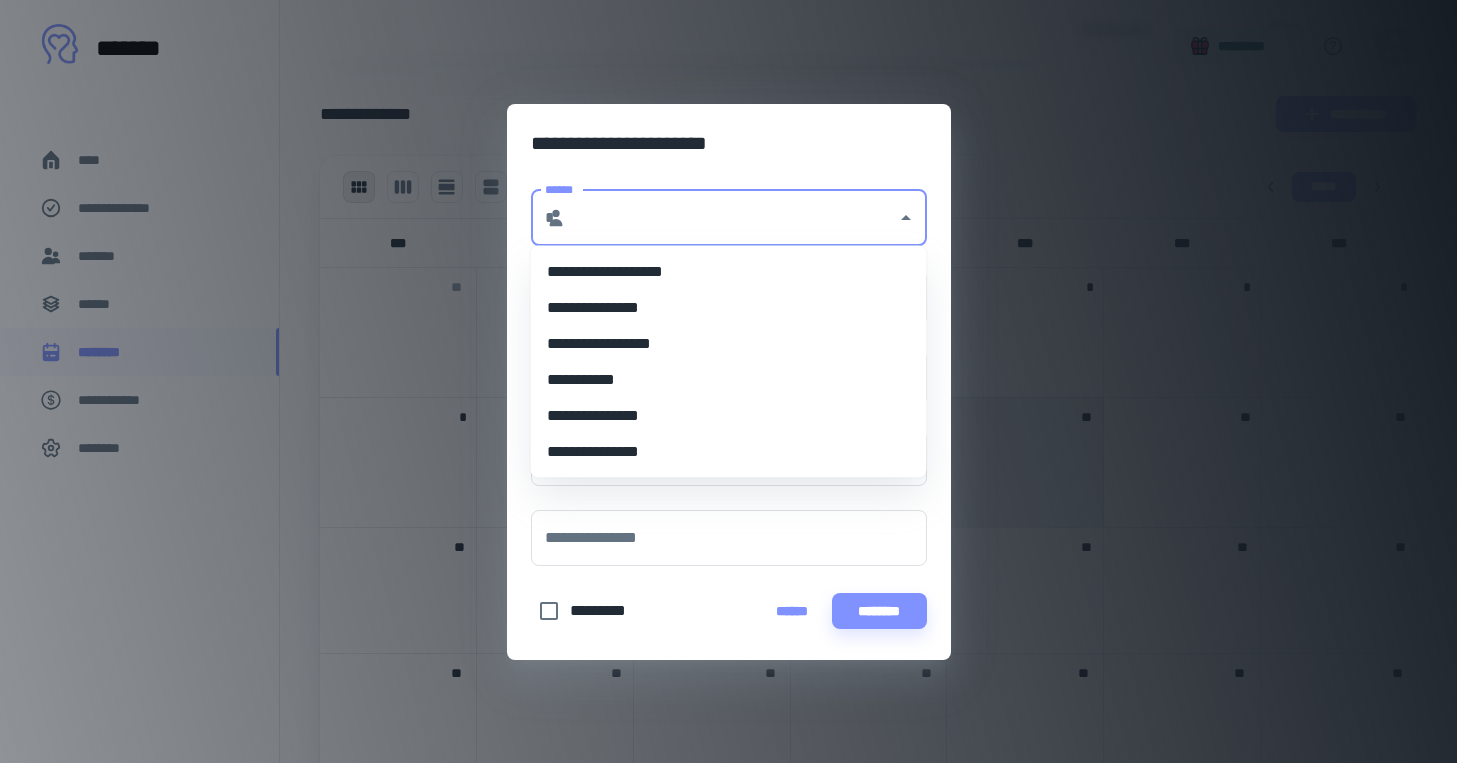 click on "**********" at bounding box center [729, 416] 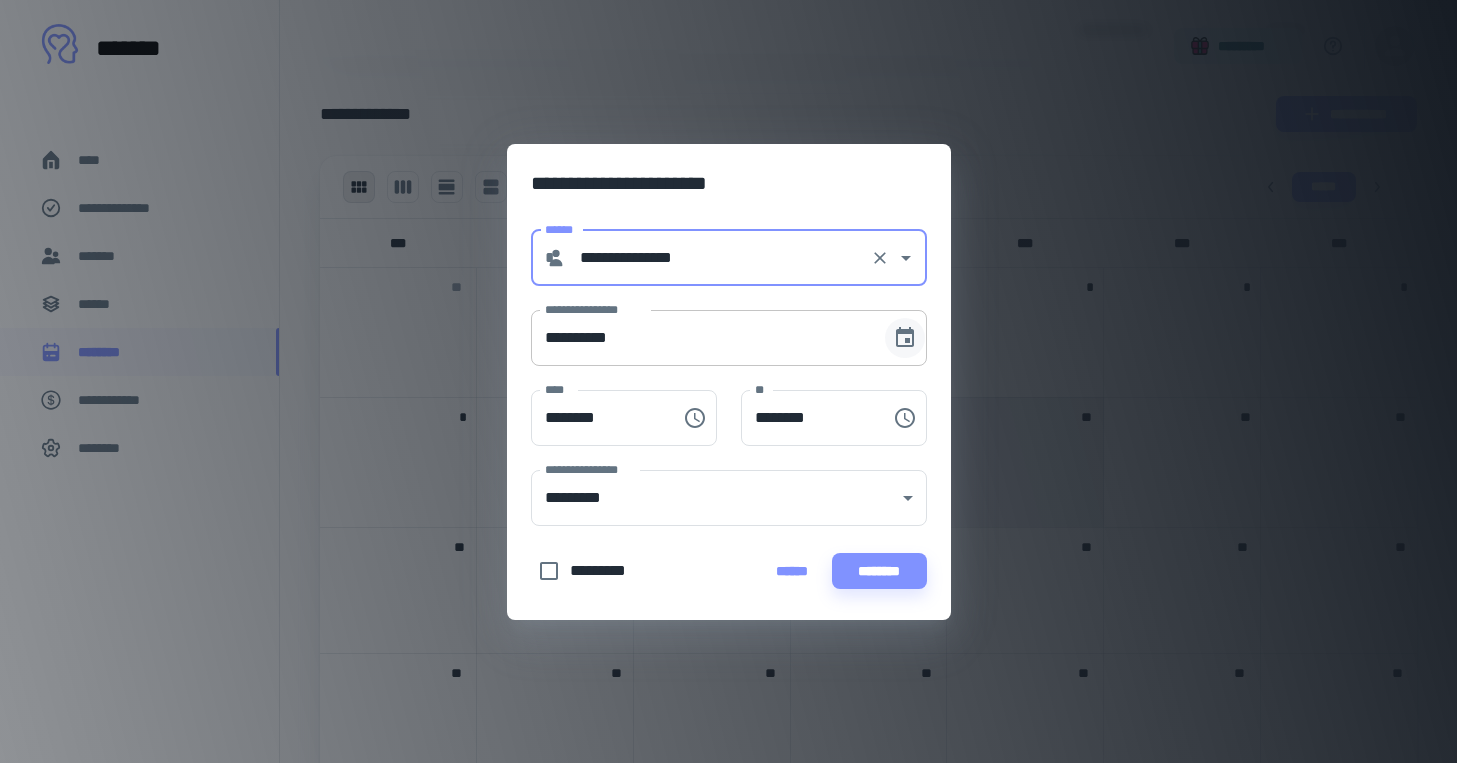 click 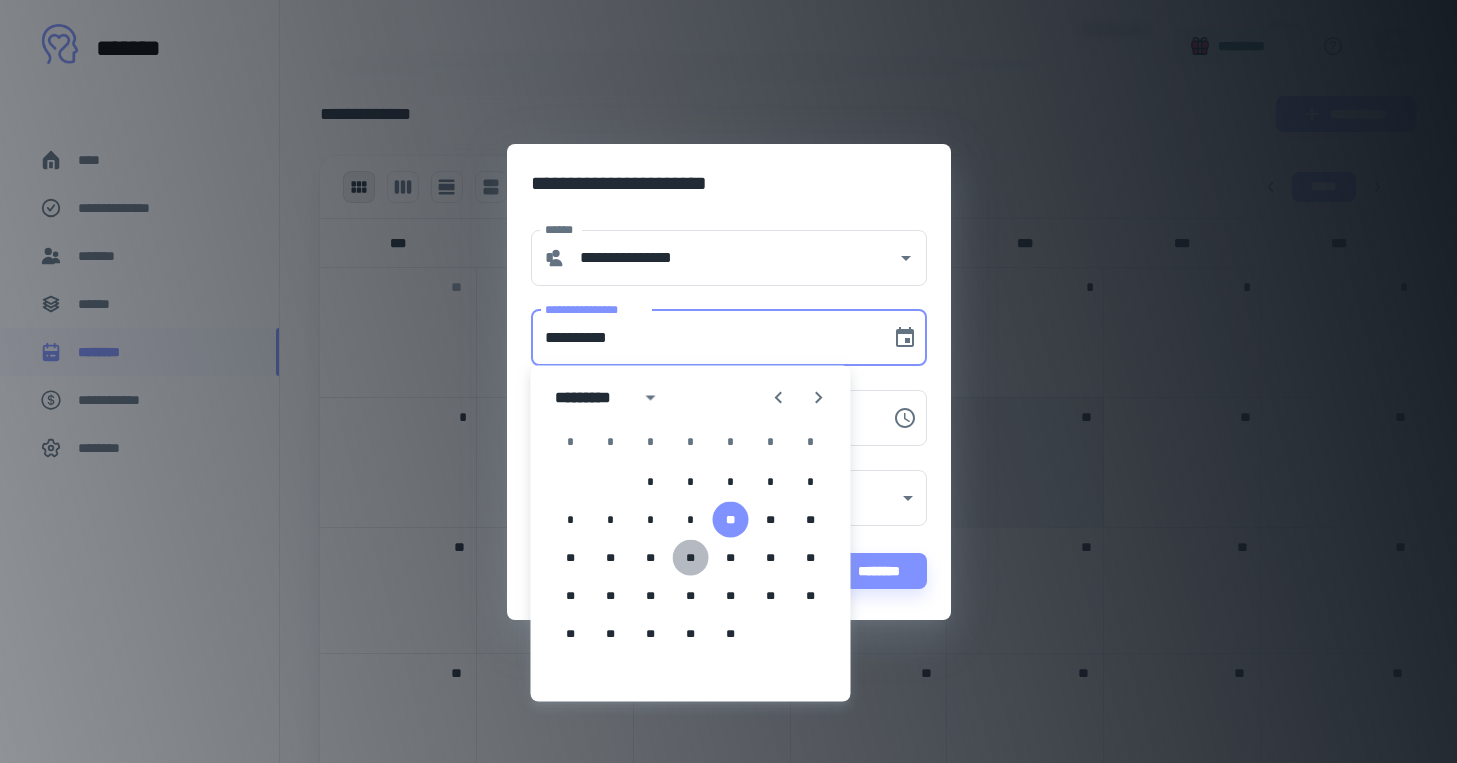 click on "**" at bounding box center (691, 558) 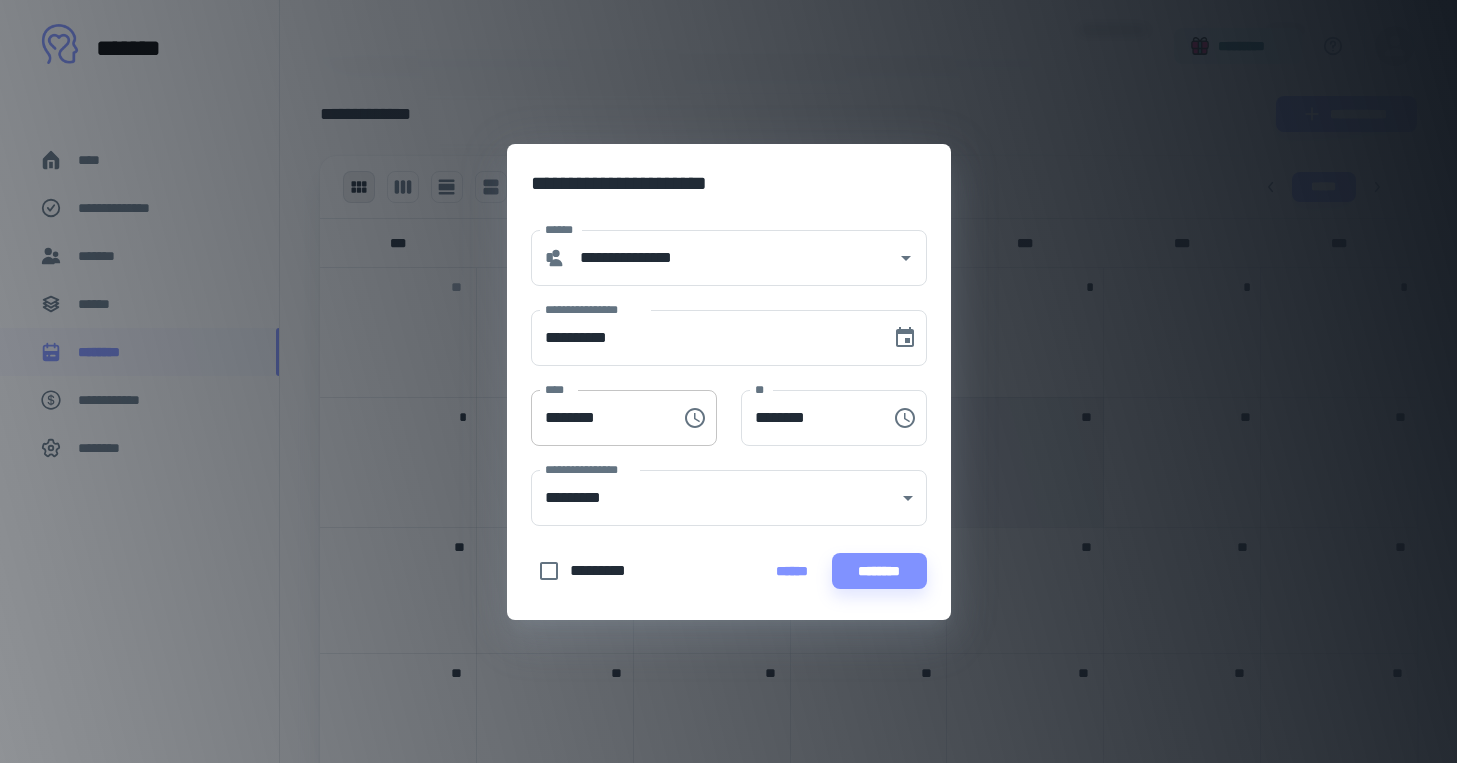 click on "********" at bounding box center (599, 418) 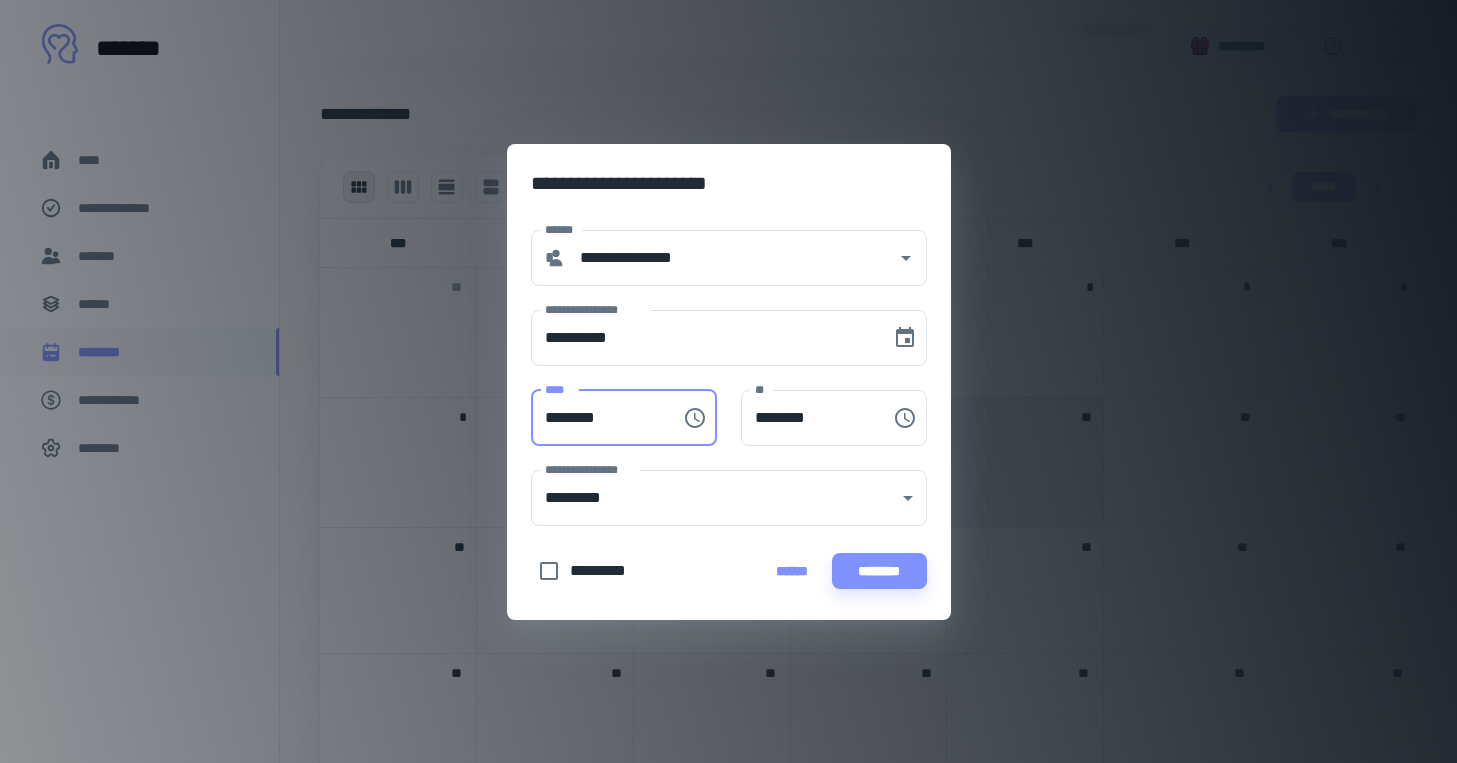 type on "********" 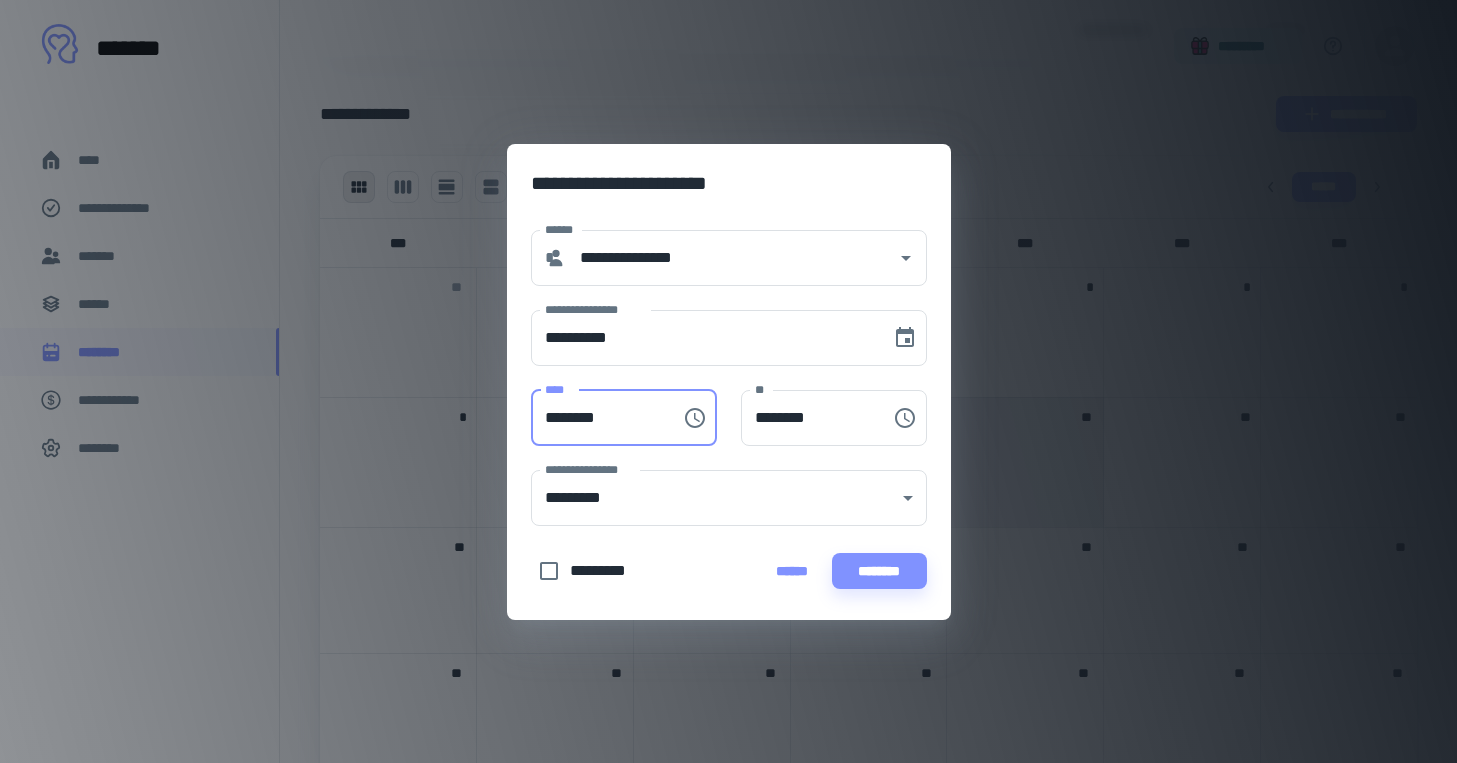 type on "********" 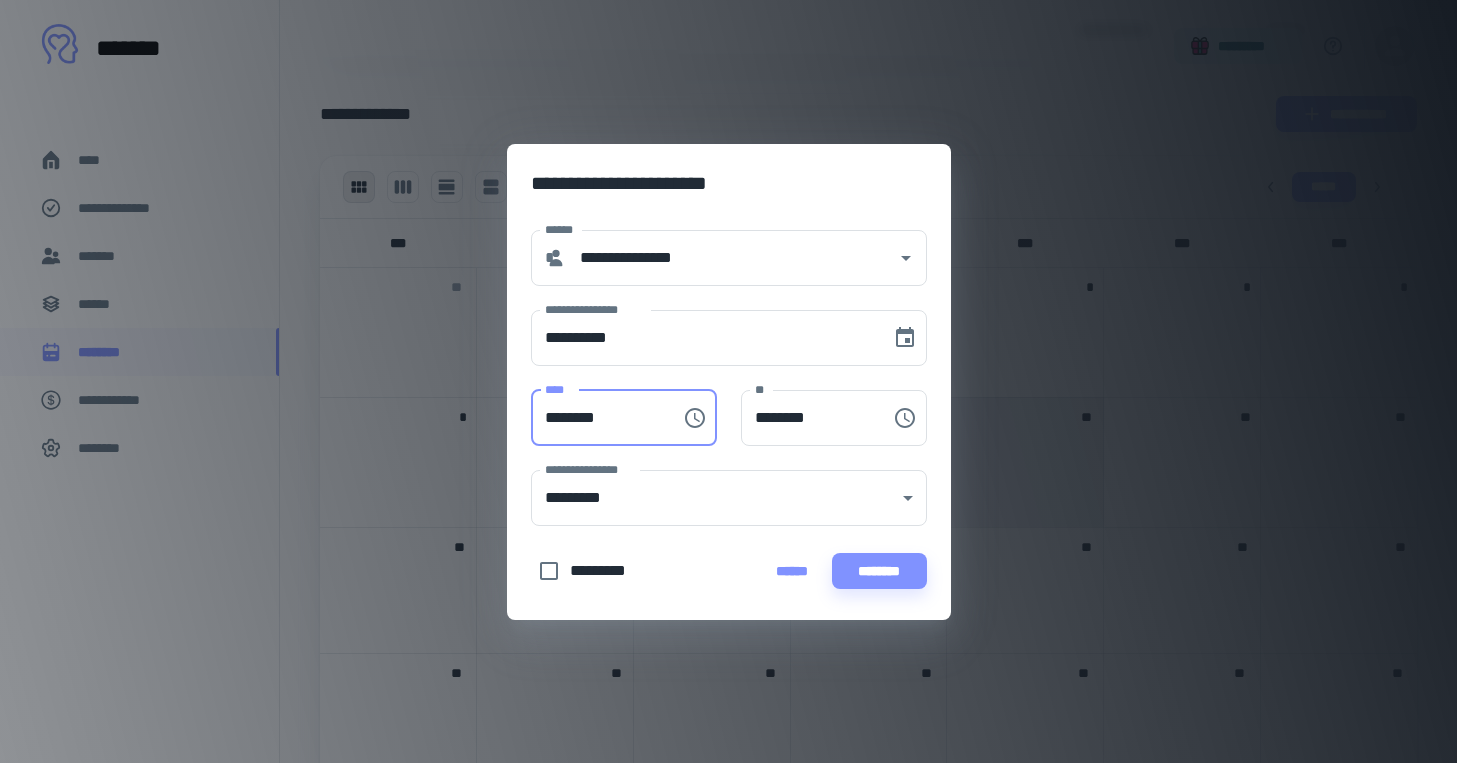 type on "********" 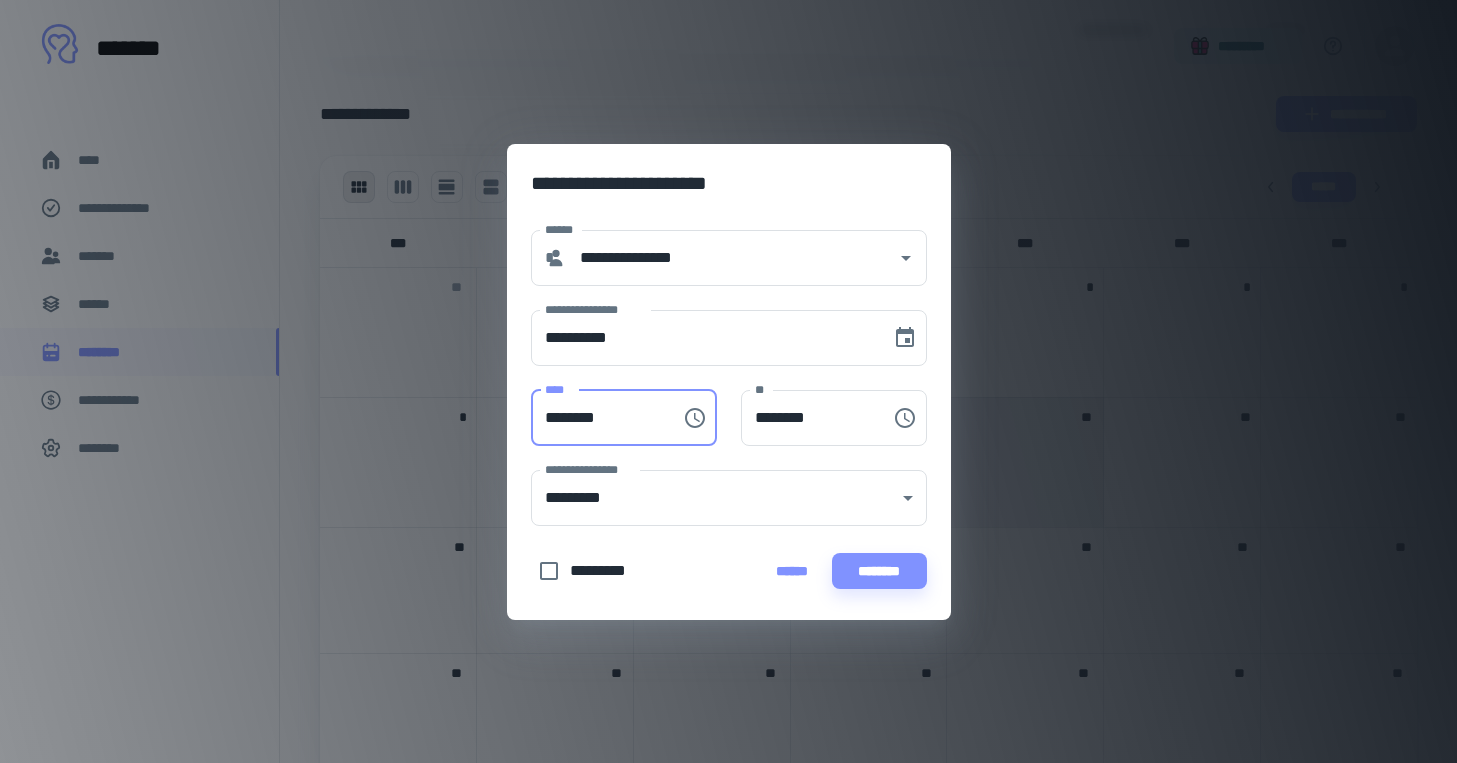 type on "********" 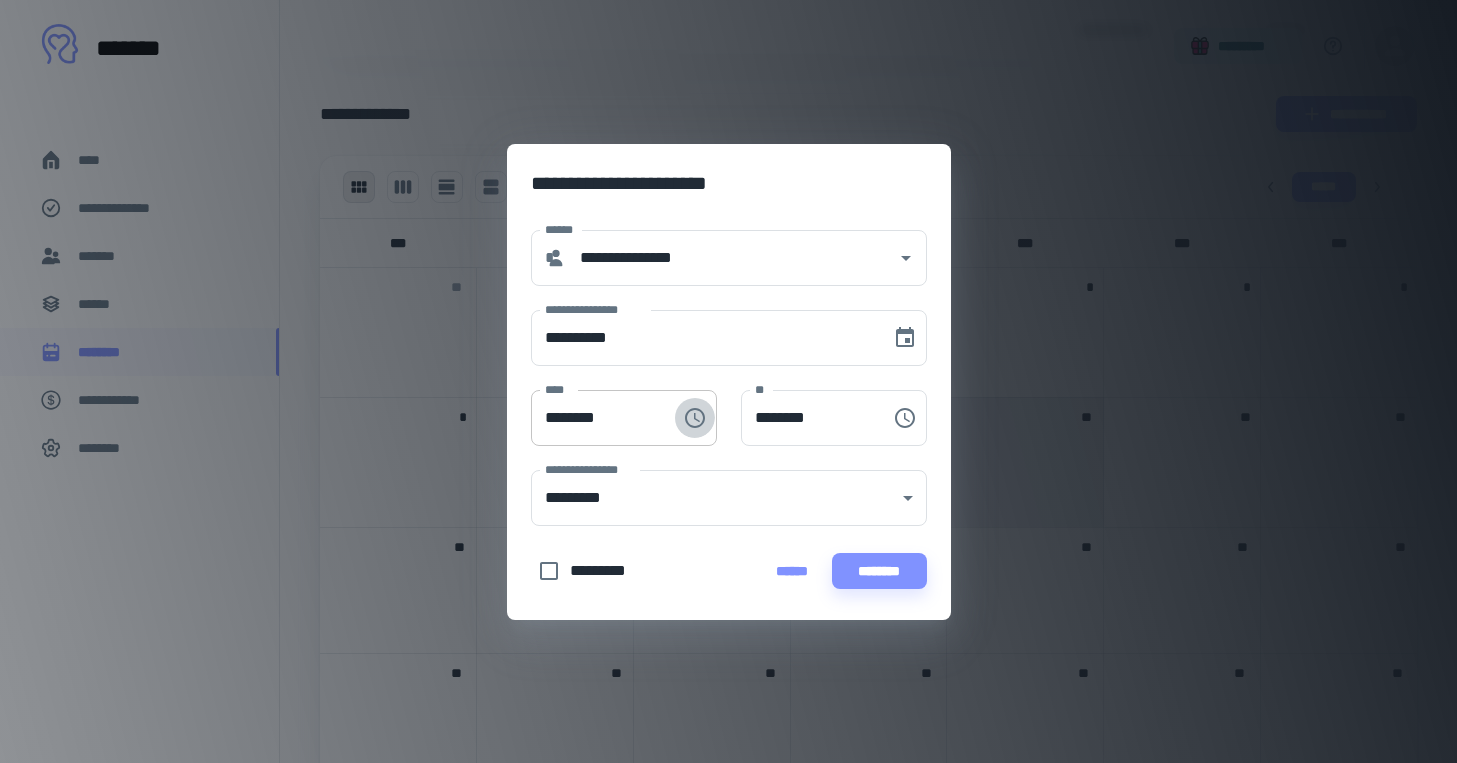 type 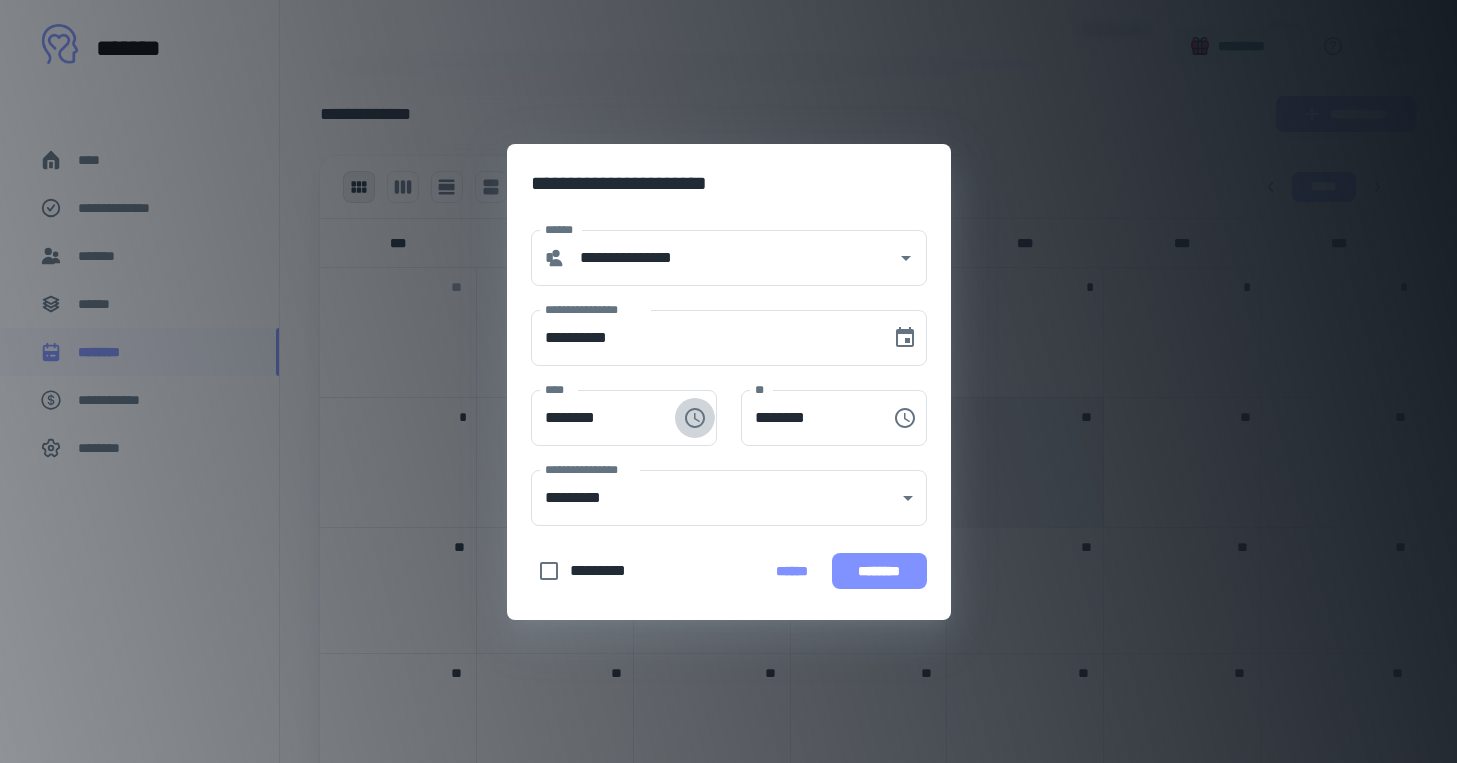 click on "********" at bounding box center [879, 571] 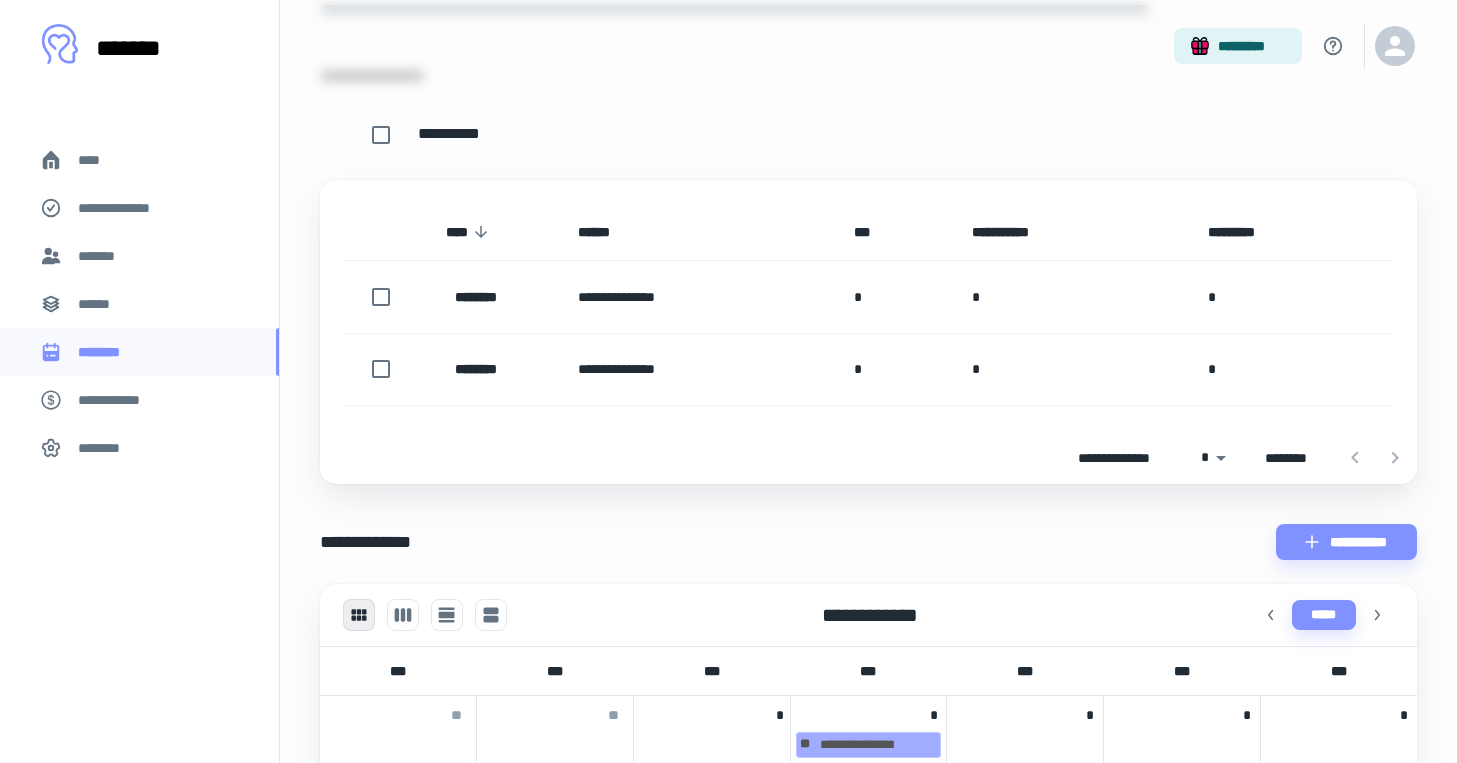 scroll, scrollTop: 165, scrollLeft: 0, axis: vertical 